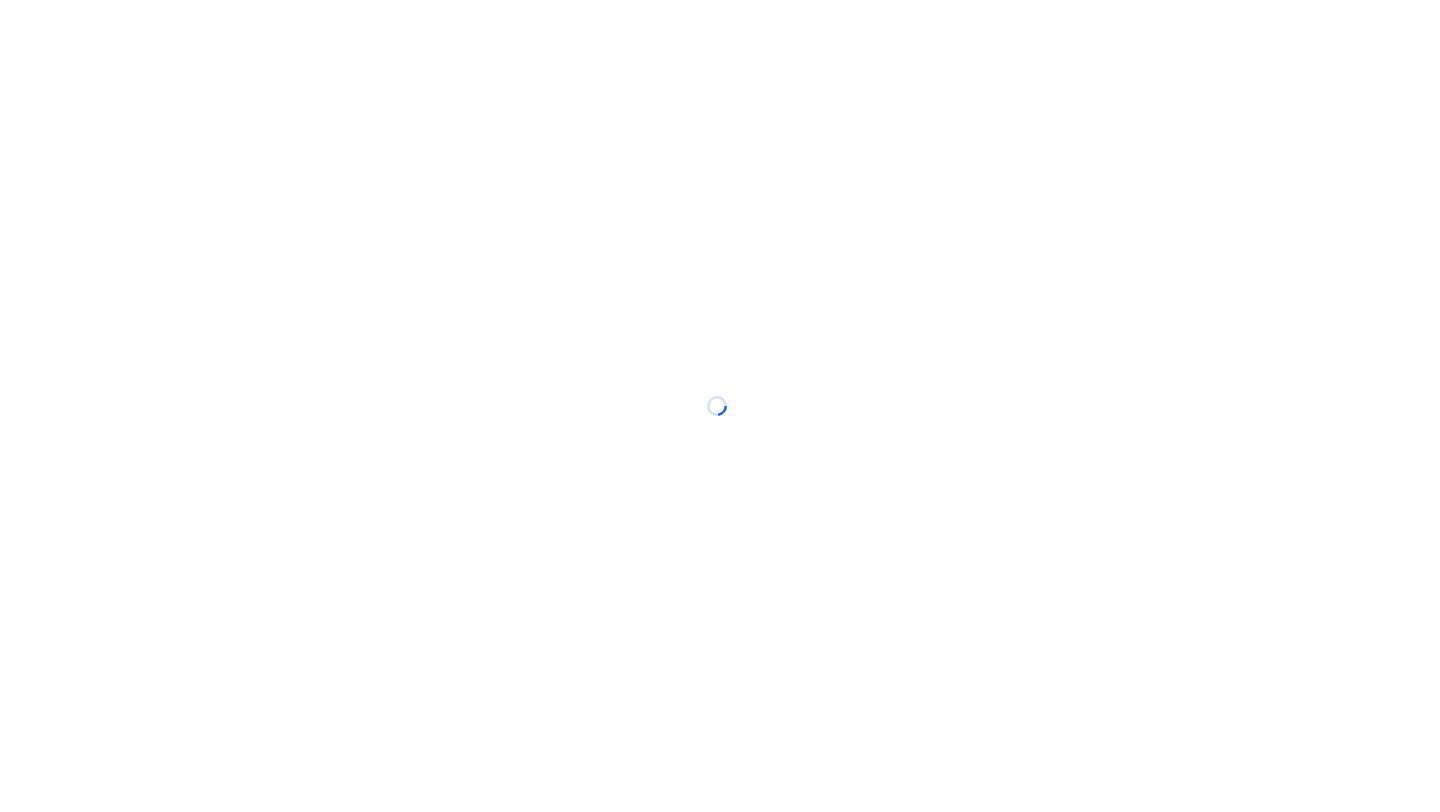 scroll, scrollTop: 0, scrollLeft: 0, axis: both 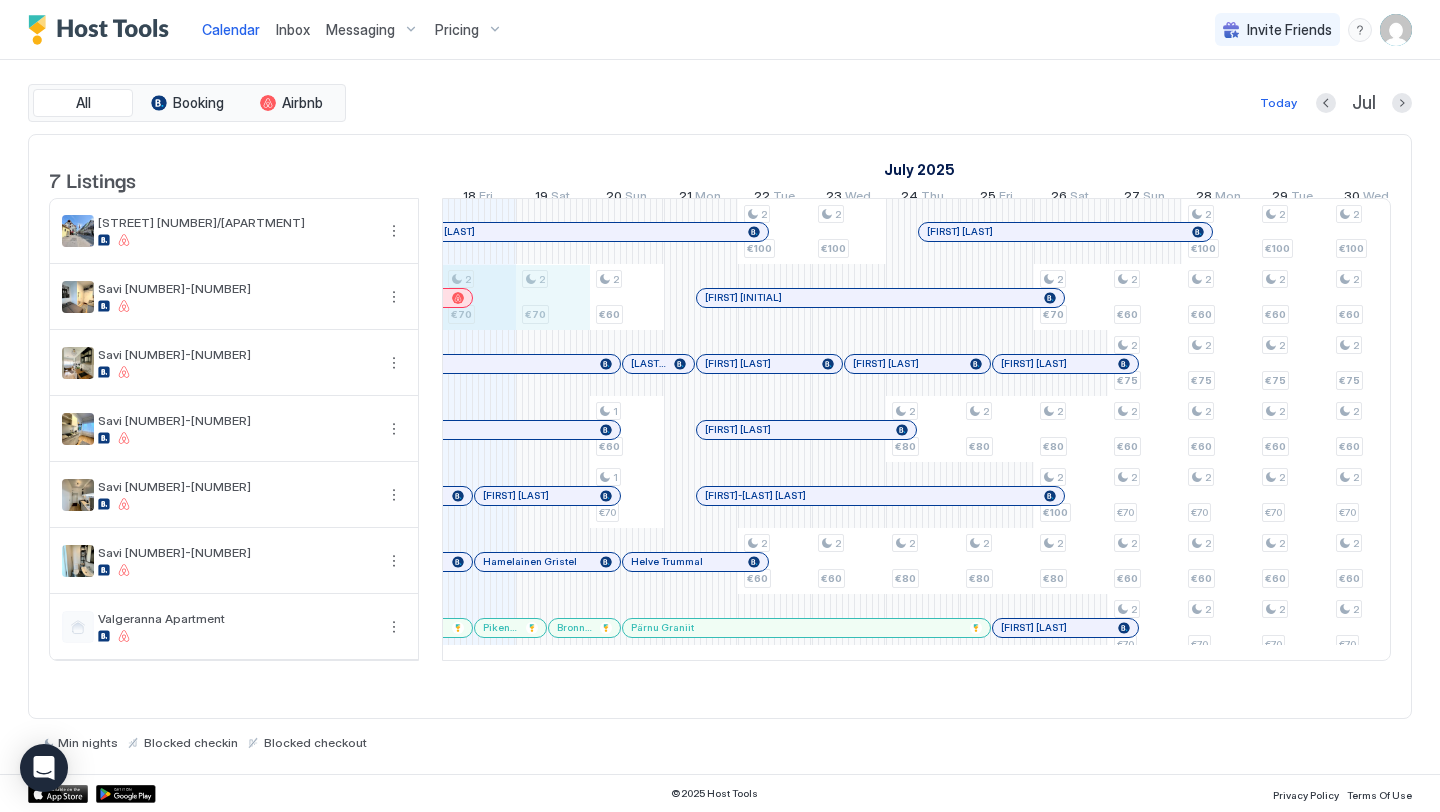 drag, startPoint x: 502, startPoint y: 304, endPoint x: 545, endPoint y: 307, distance: 43.104523 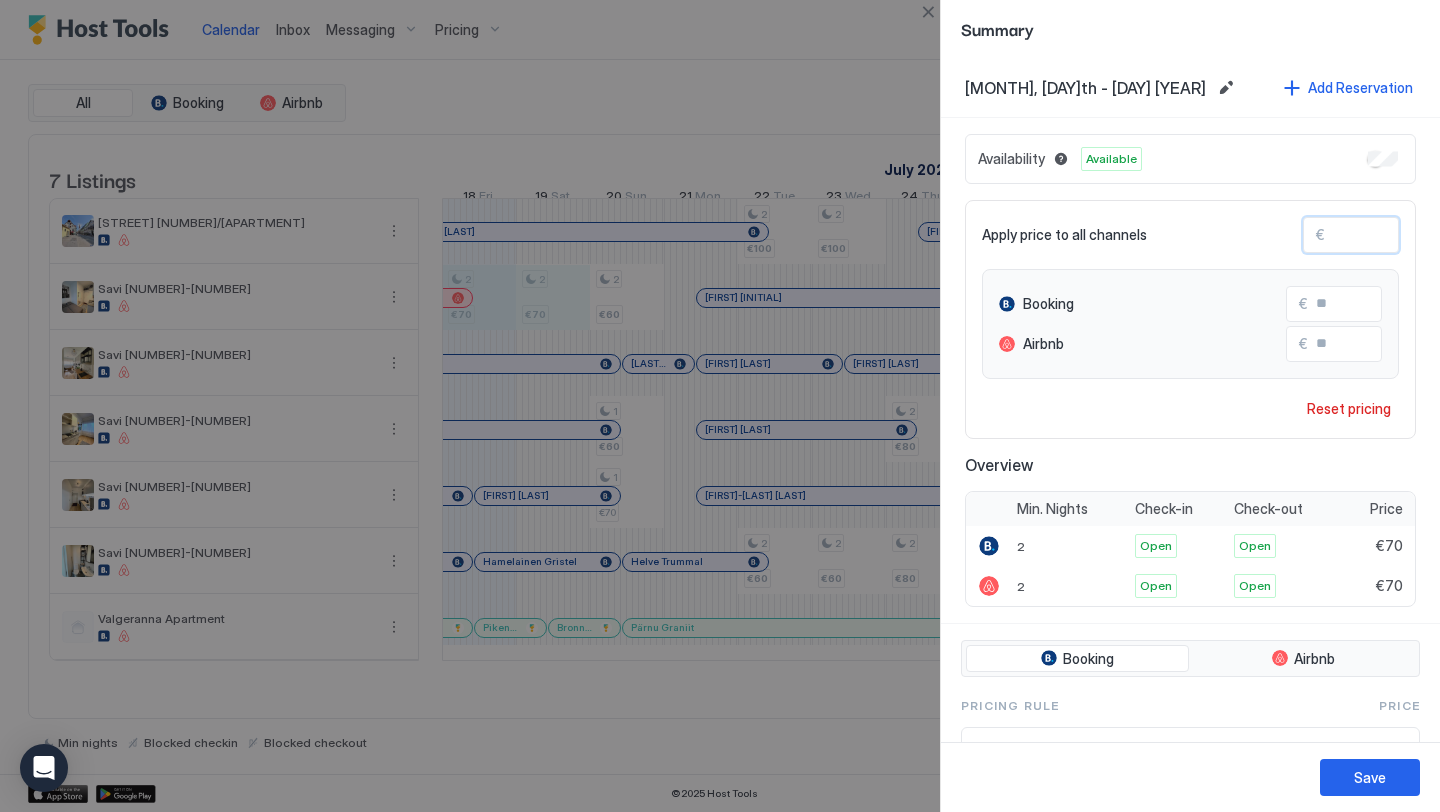 click on "**" at bounding box center [1405, 235] 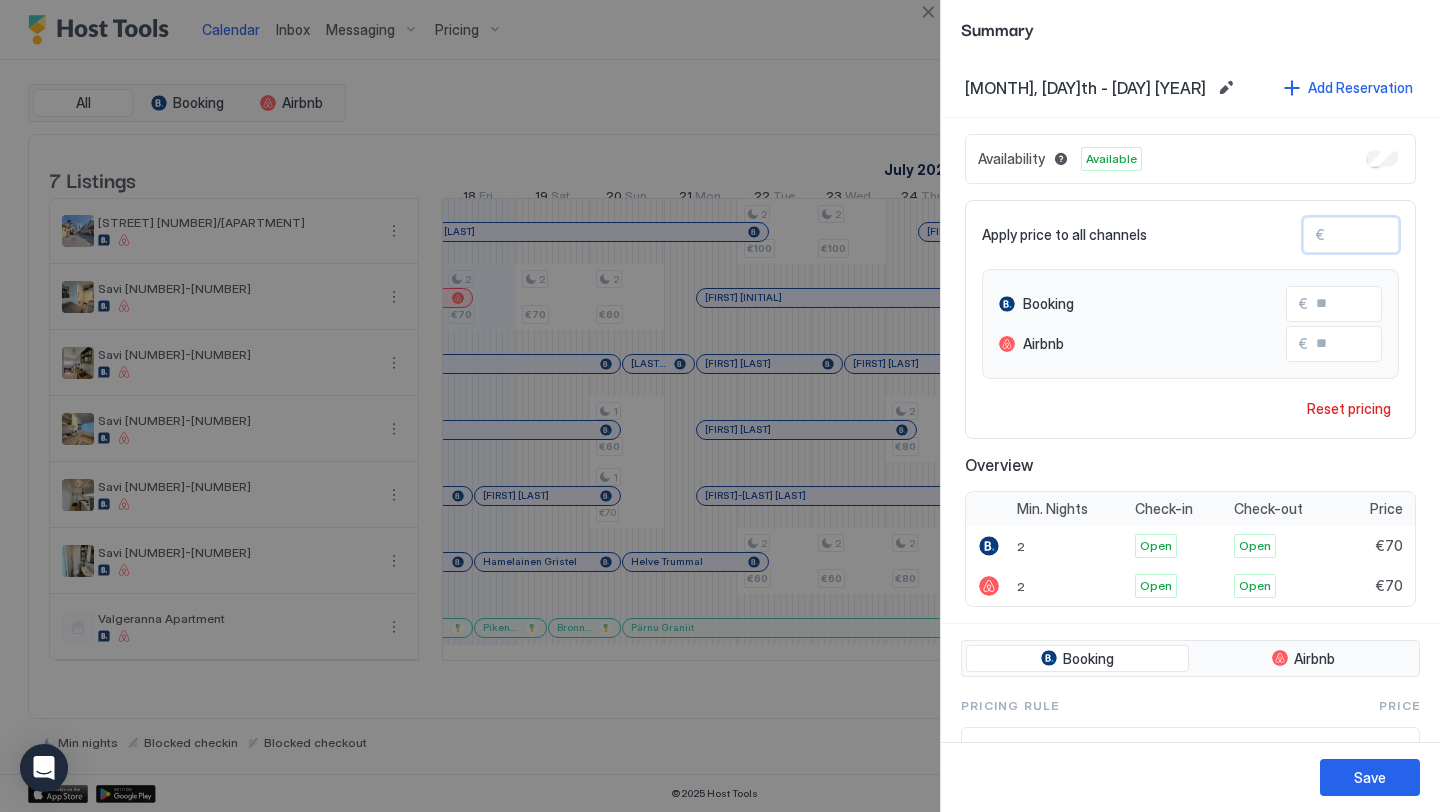 type on "*" 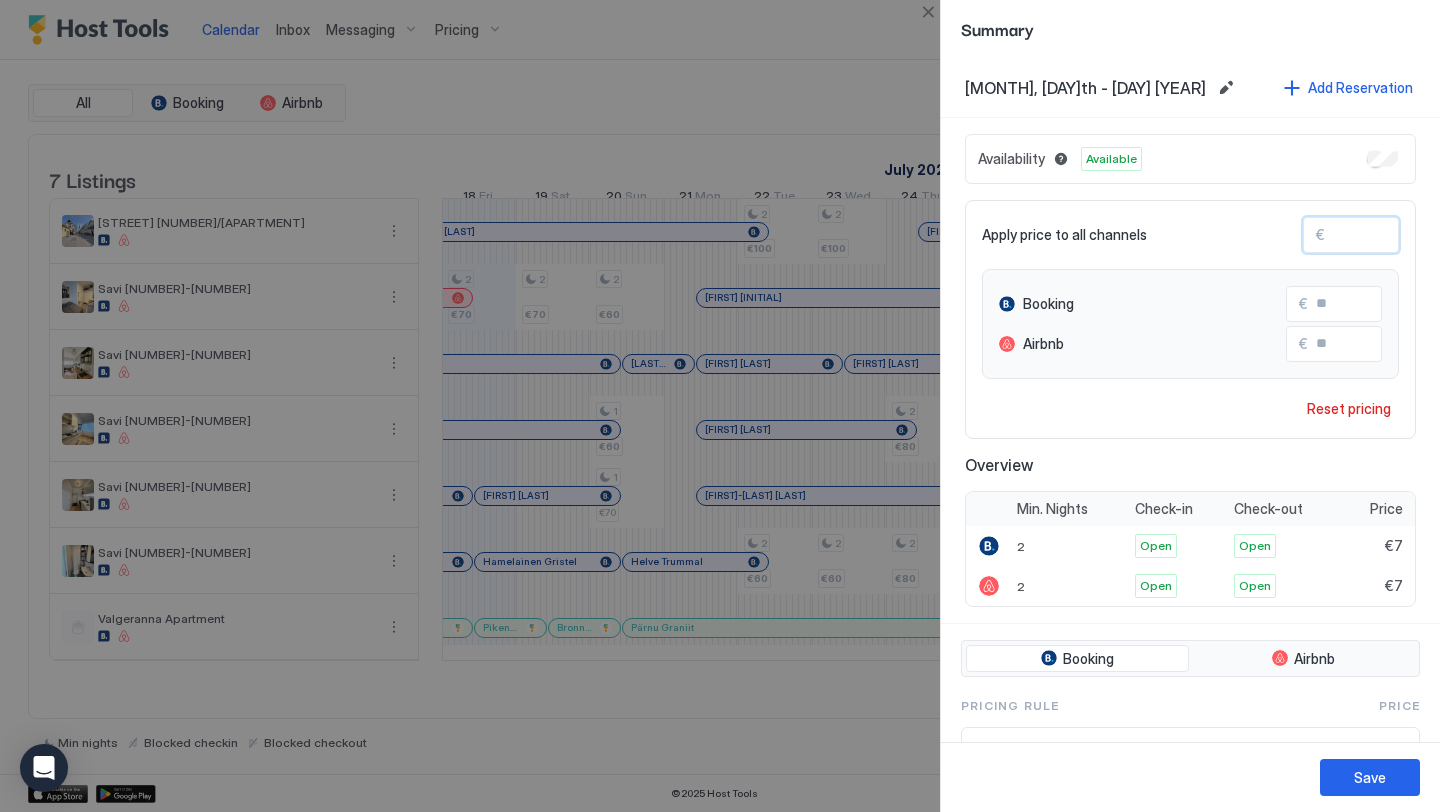 type on "**" 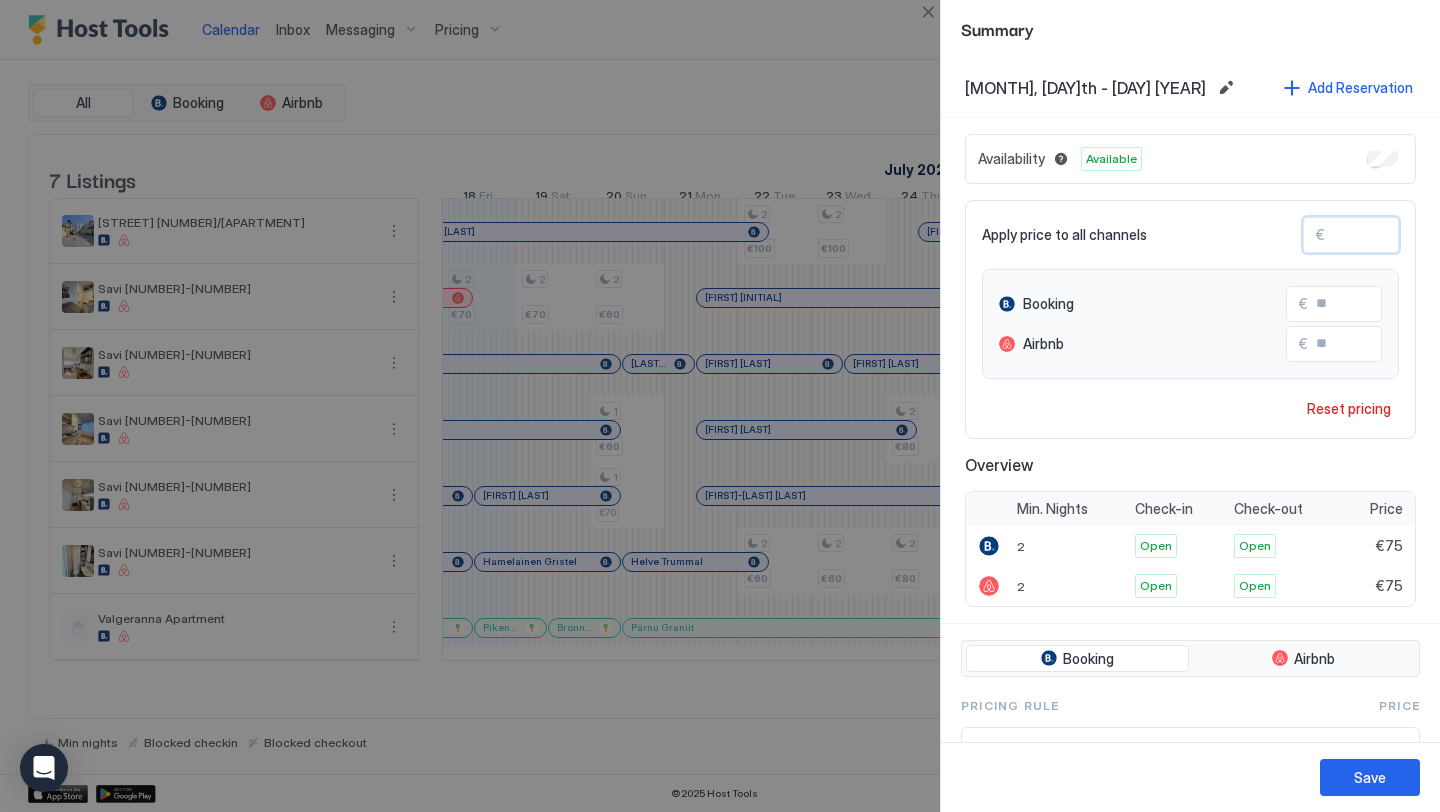 type on "**" 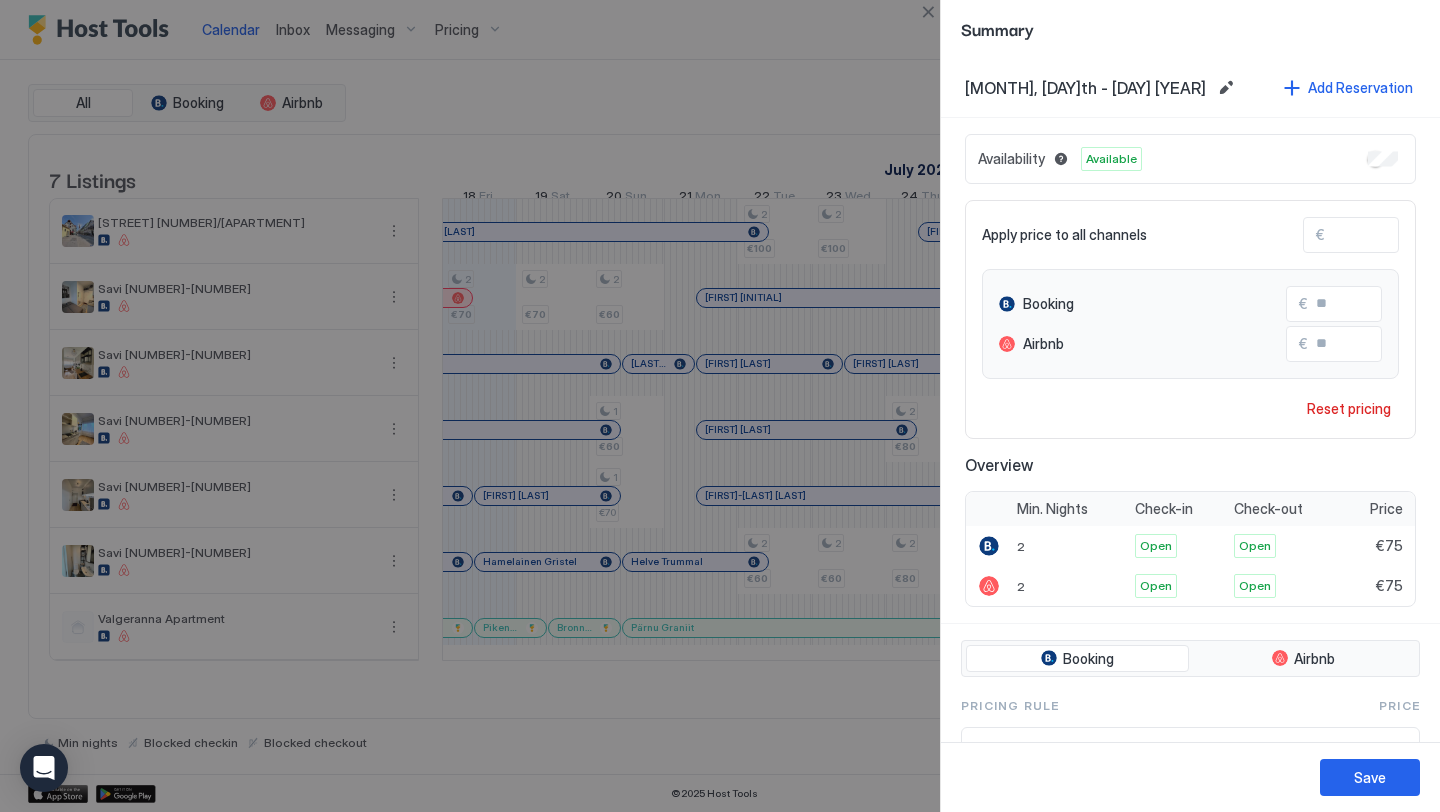 click at bounding box center (720, 406) 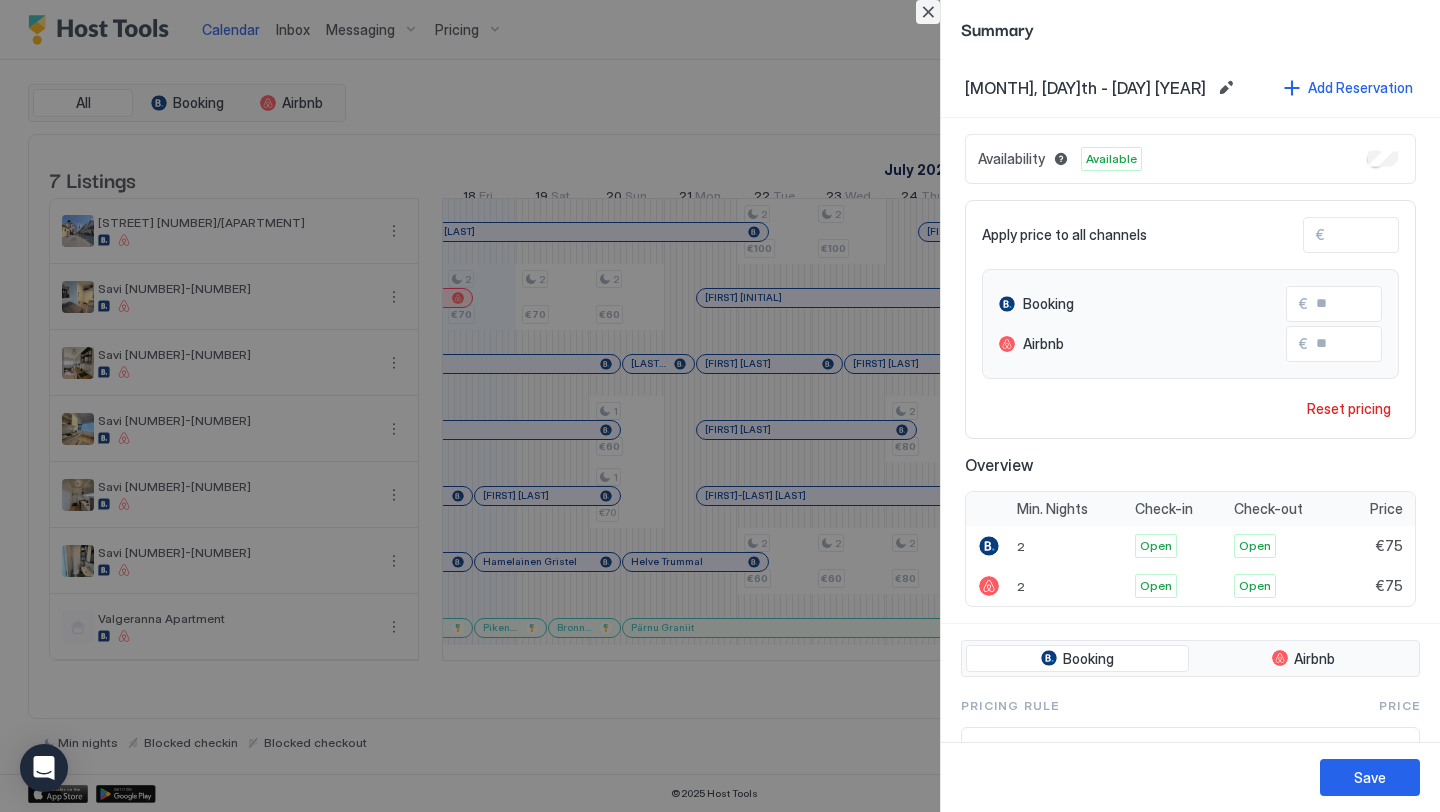 click at bounding box center [928, 12] 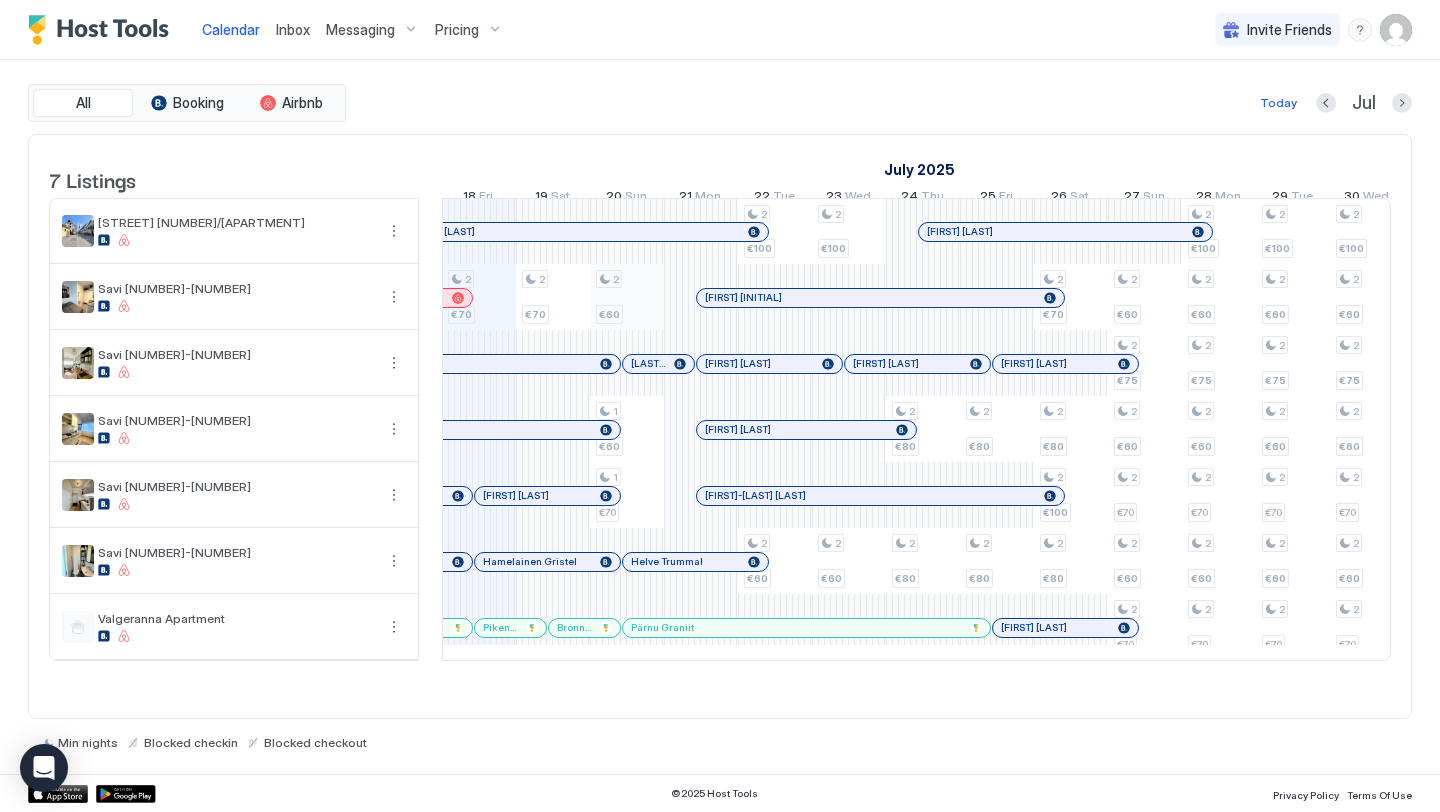 click on "2 €70 2 €70 2 €60 1 €60 1 €70 2 €100 2 €60 2 €100 2 €60 2 €80 2 €80 2 €80 2 €80 2 €70 2 €80 2 €100 2 €80 2 €60 2 €75 2 €60 2 €70 2 €60 2 €70 2 €100 2 €60 2 €75 2 €60 2 €70 2 €60 2 €70 2 €100 2 €60 2 €75 2 €60 2 €70 2 €60 2 €70 2 €100 2 €60 2 €75 2 €60 2 €70 2 €60 2 €70 2 €100 2 €60 2 €100 2 €80 2 €100 2 €80 2 €70 2 €150 2 €90 2 €100 2 €80 2 €100 2 €80 2 €90 2 €150 2 €90 2 €100 2 €80 2 €100 2 €50 2 €90 2 €100 2 €60 2 €60 2 €40 2 €60 2 €40 2 €60 2 €100 2 €60 2 €60 2 €60 2 €40 2 €60 2 €100 2 €60 2 €60 2 €60 2 €40 2 €60 2 €100 2 €60 2 €60 2 €60 2 €40 2 €60 2 €100 2 €60 2 €60 2 €40 2 €60 2 €40 2 €60 2 €150 2 €80 2 €80 2 €50 2 €80 2 €75 2 €150 2 €80 2 €80 2 €50 2 €80 2 €75 2 €100 2 €60 2 €60 2 €40 2 €60 2 €60 2 €100 2 €60 2 €60 2 €40 2 €60 2 €60 2 €100 2 €60 2 €60 2 €40" at bounding box center (1293, 429) 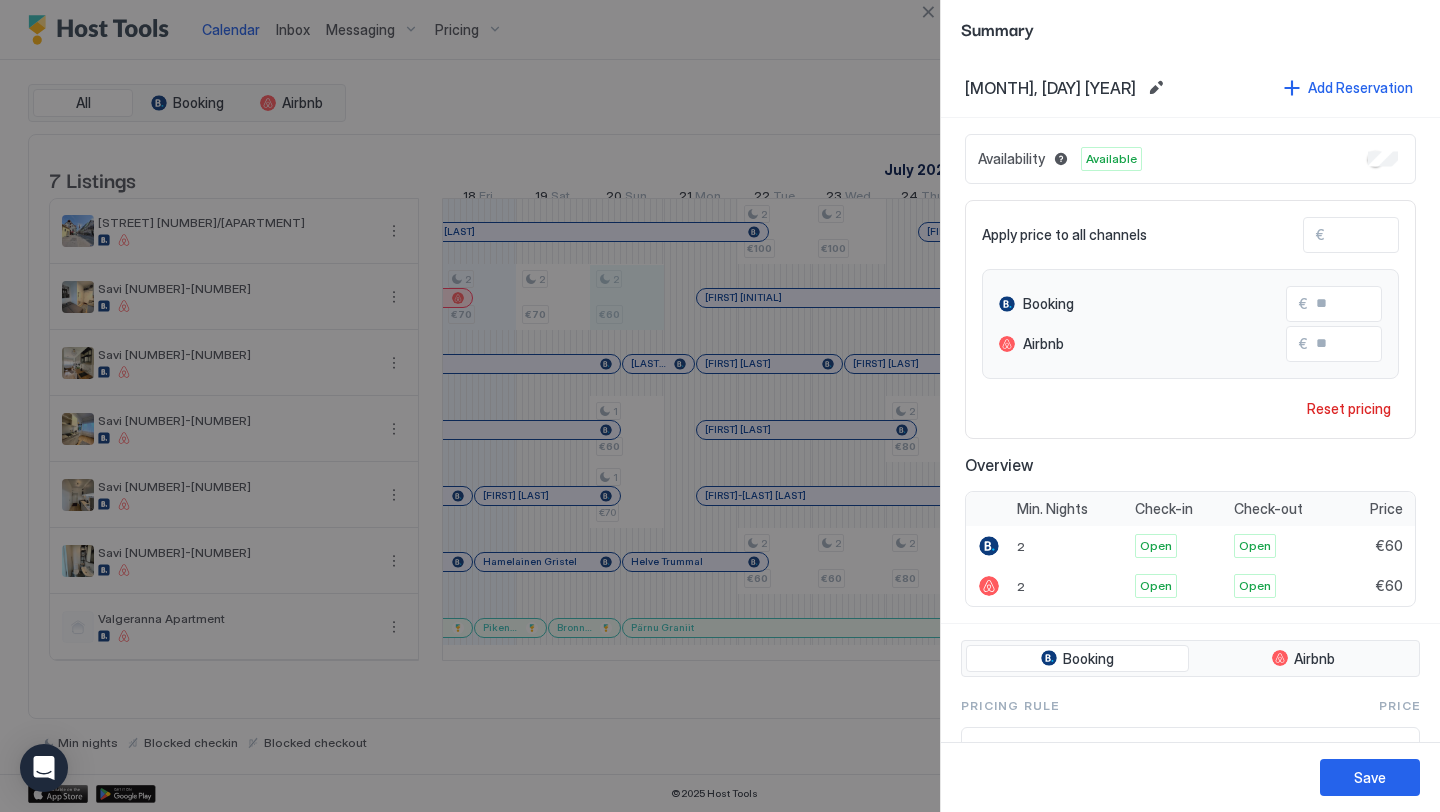 click on "**" at bounding box center [1405, 235] 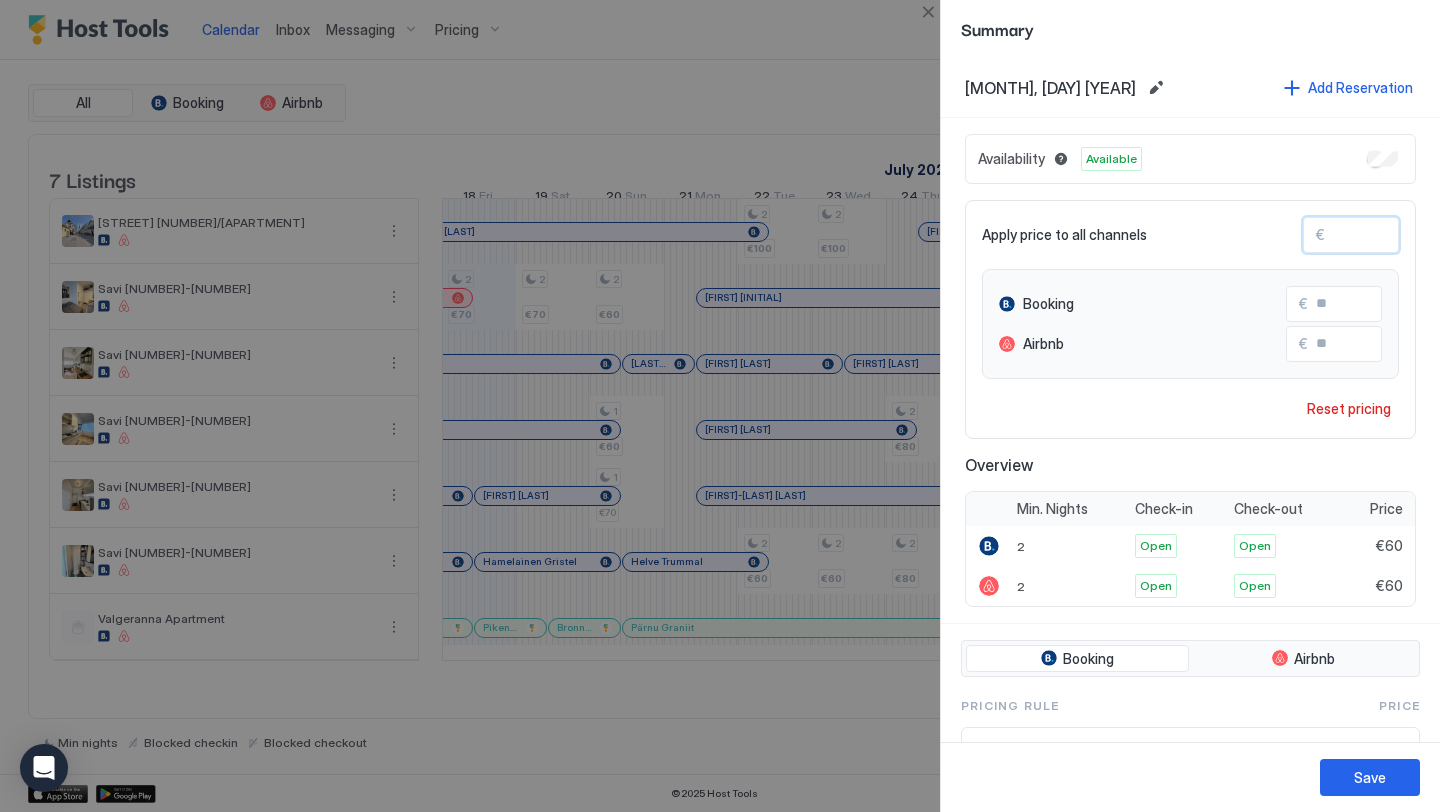 type on "*" 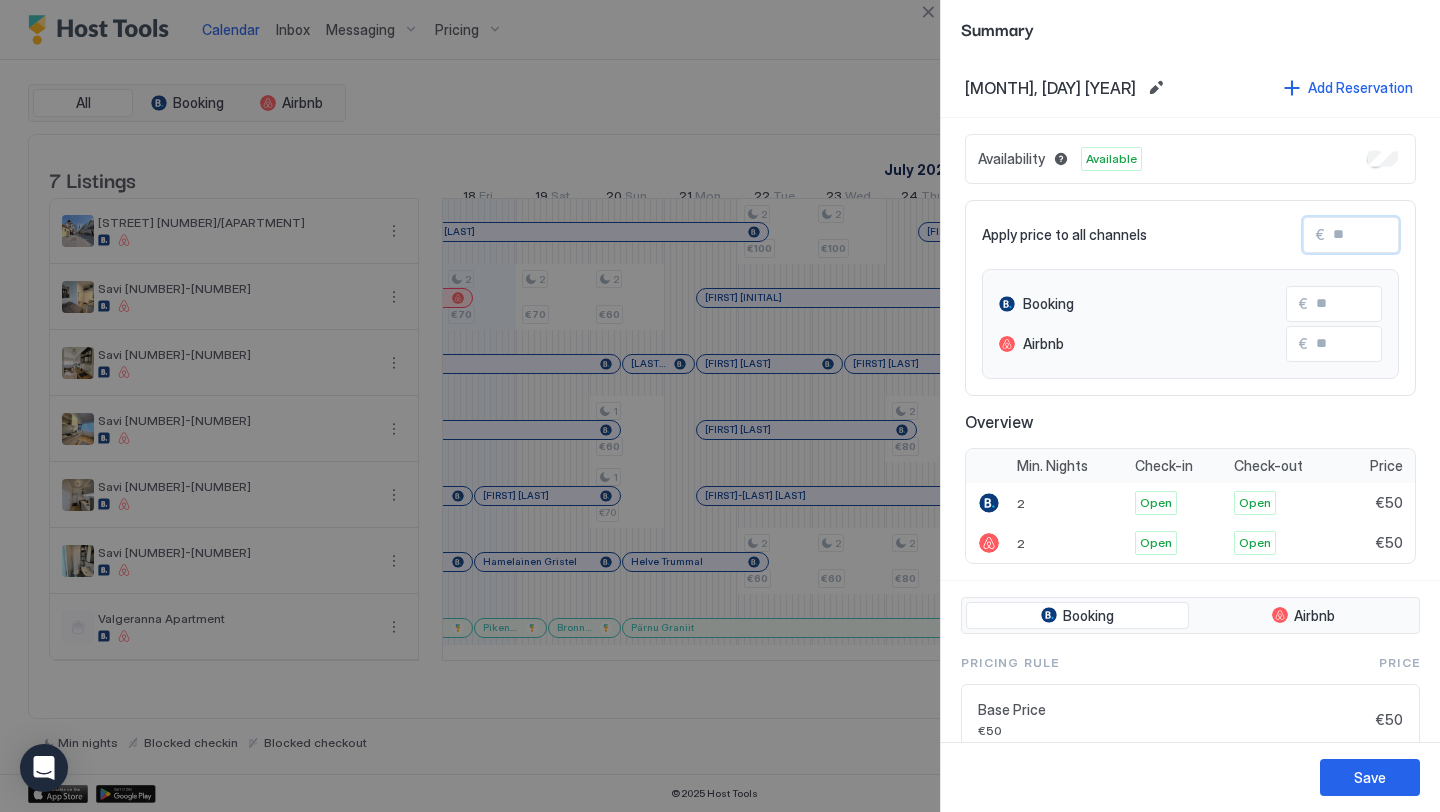 type on "*" 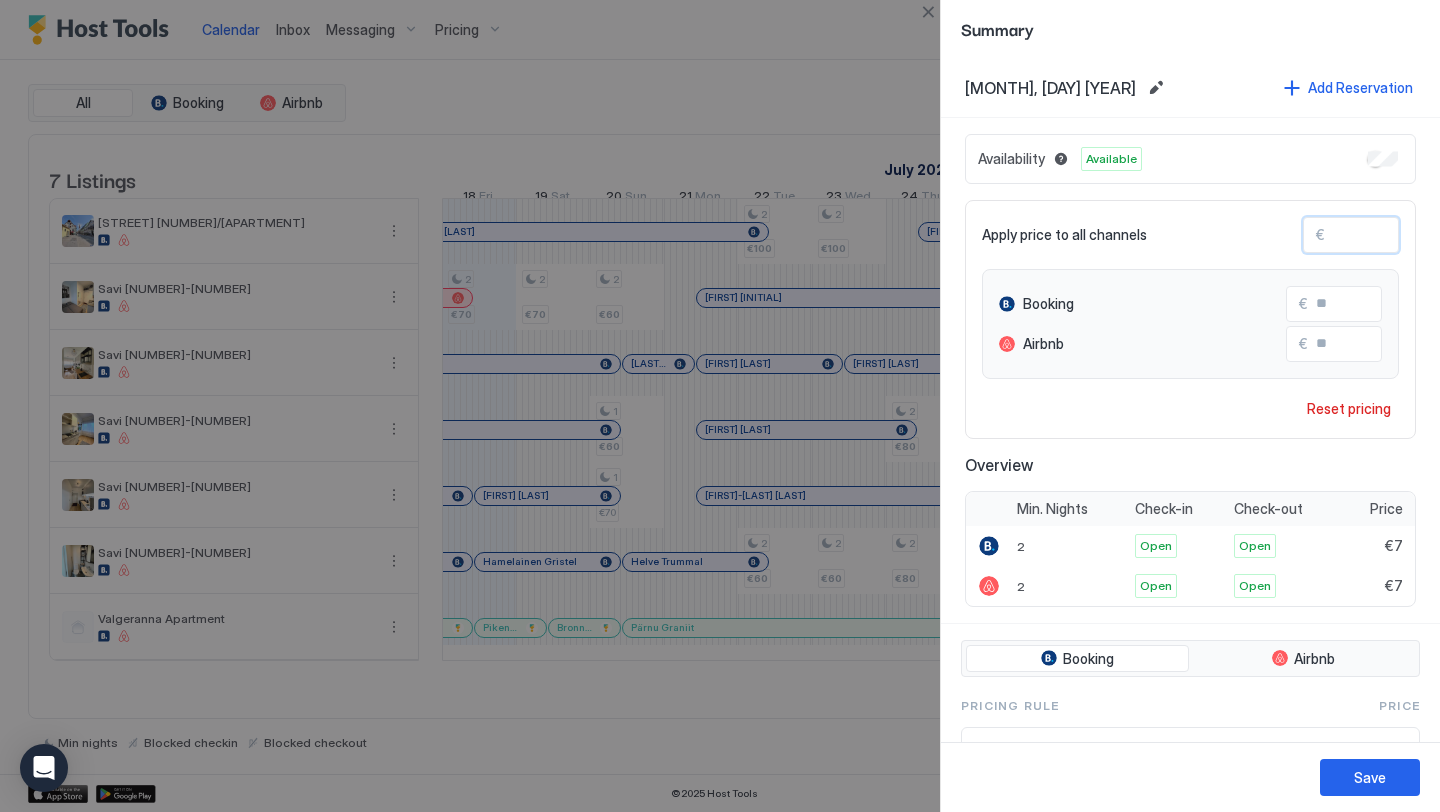 type on "**" 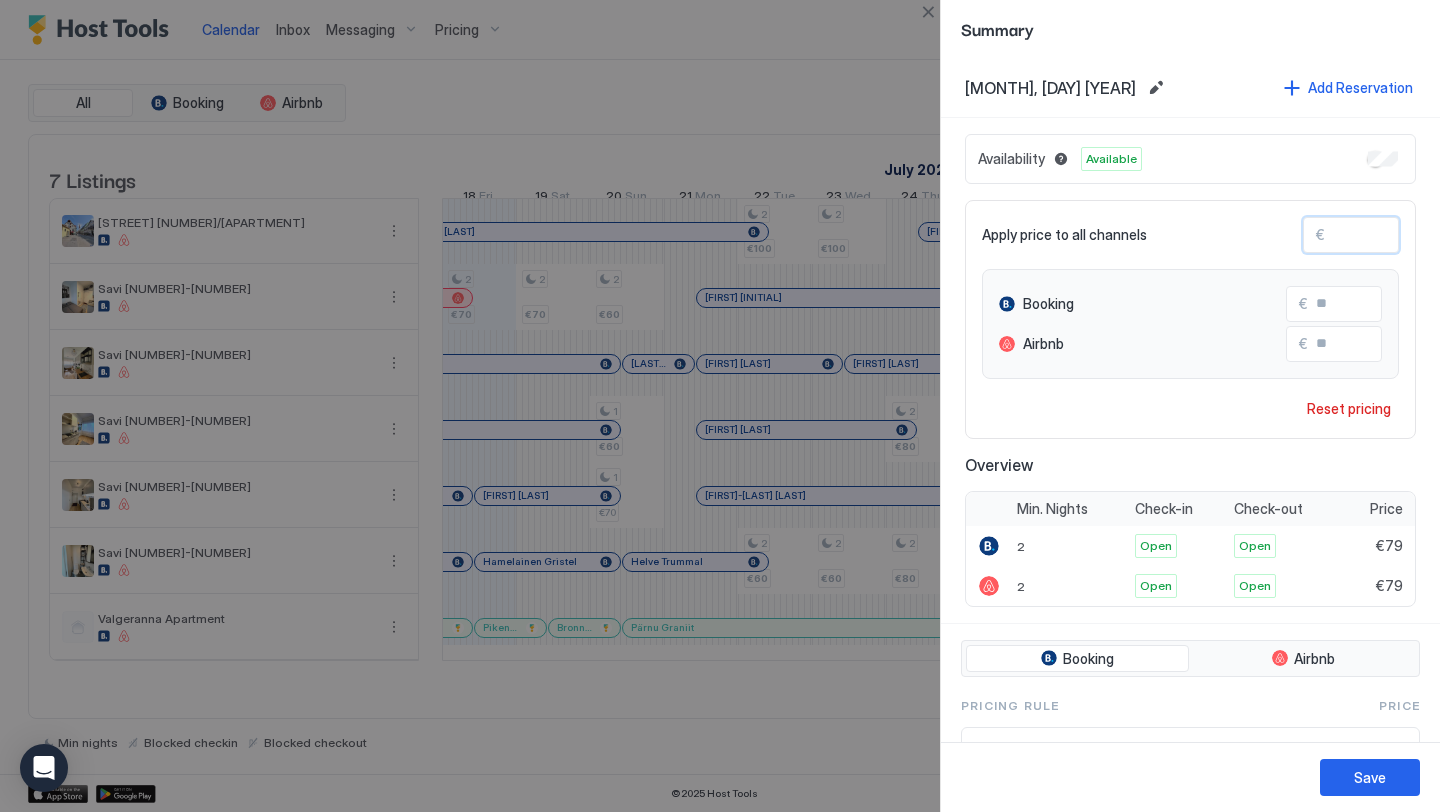 type on "*" 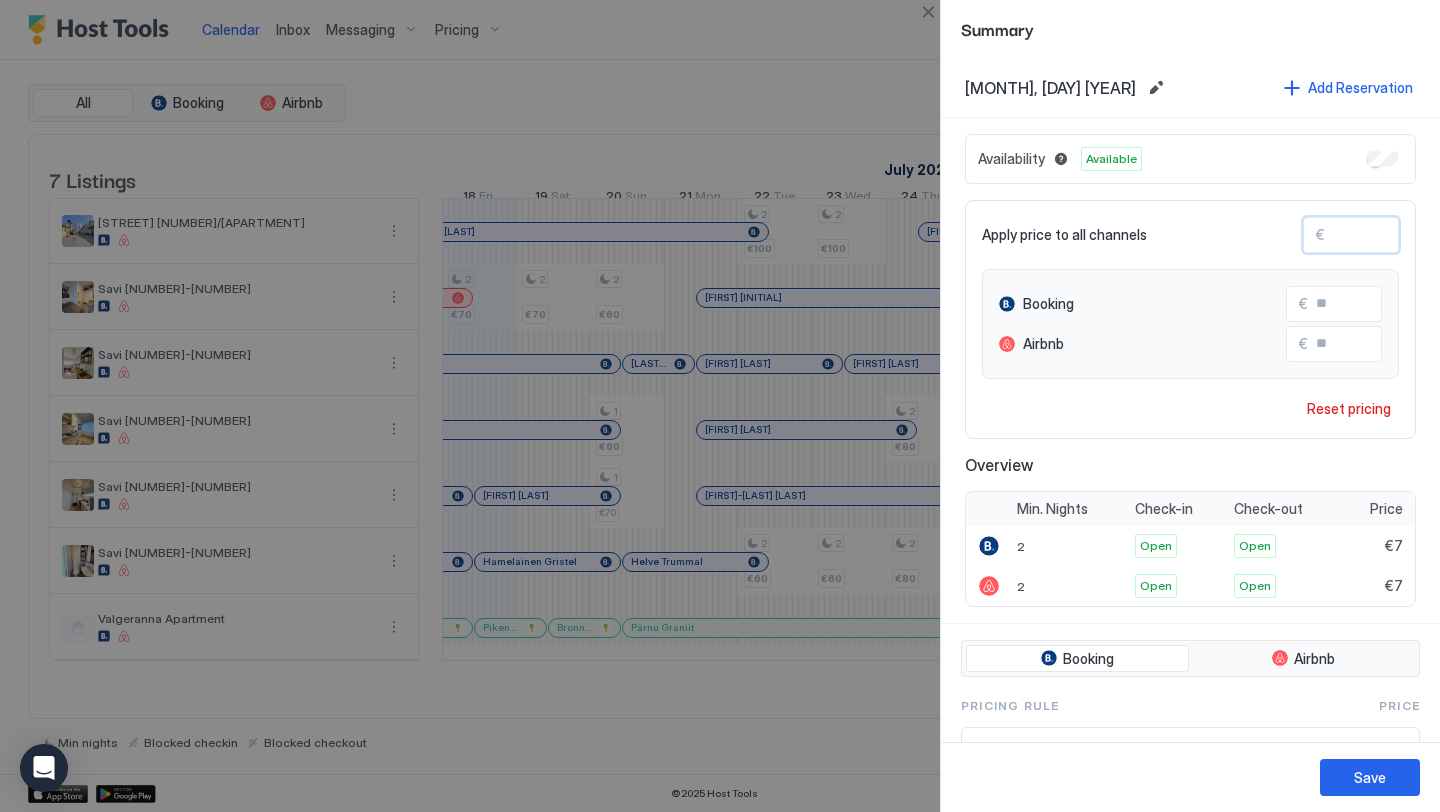 type on "**" 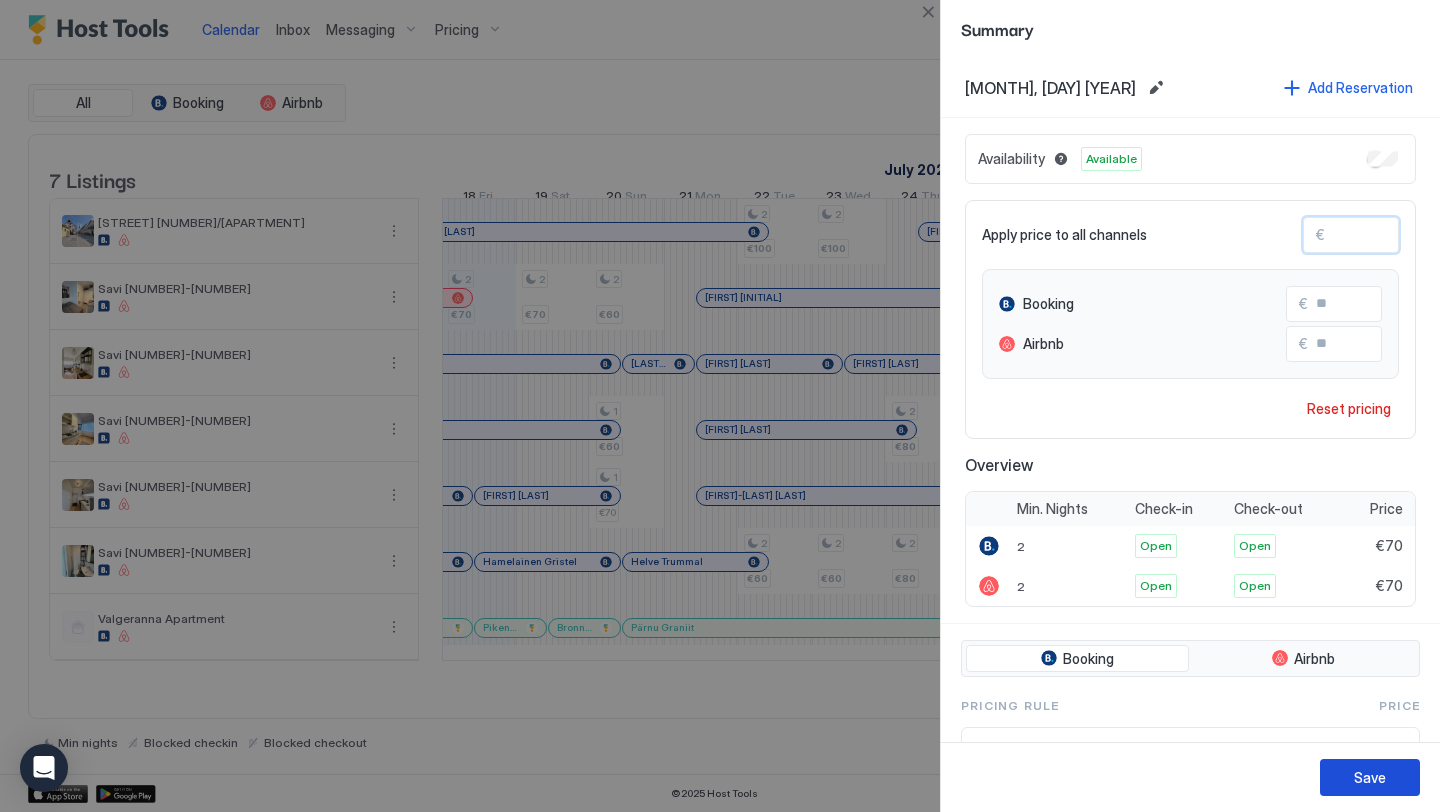 type on "**" 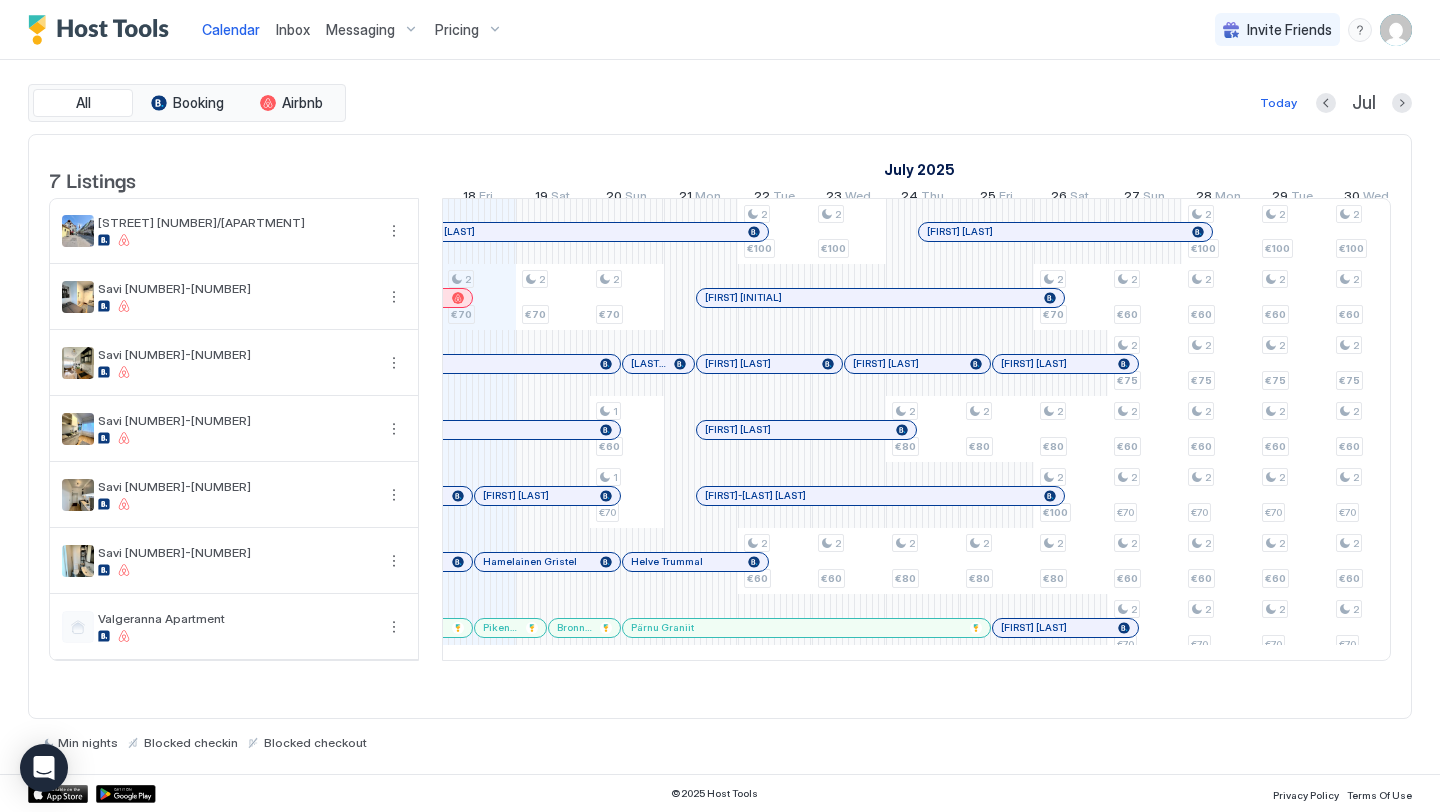 click on "[FIRST] [LAST]" at bounding box center (442, 345) 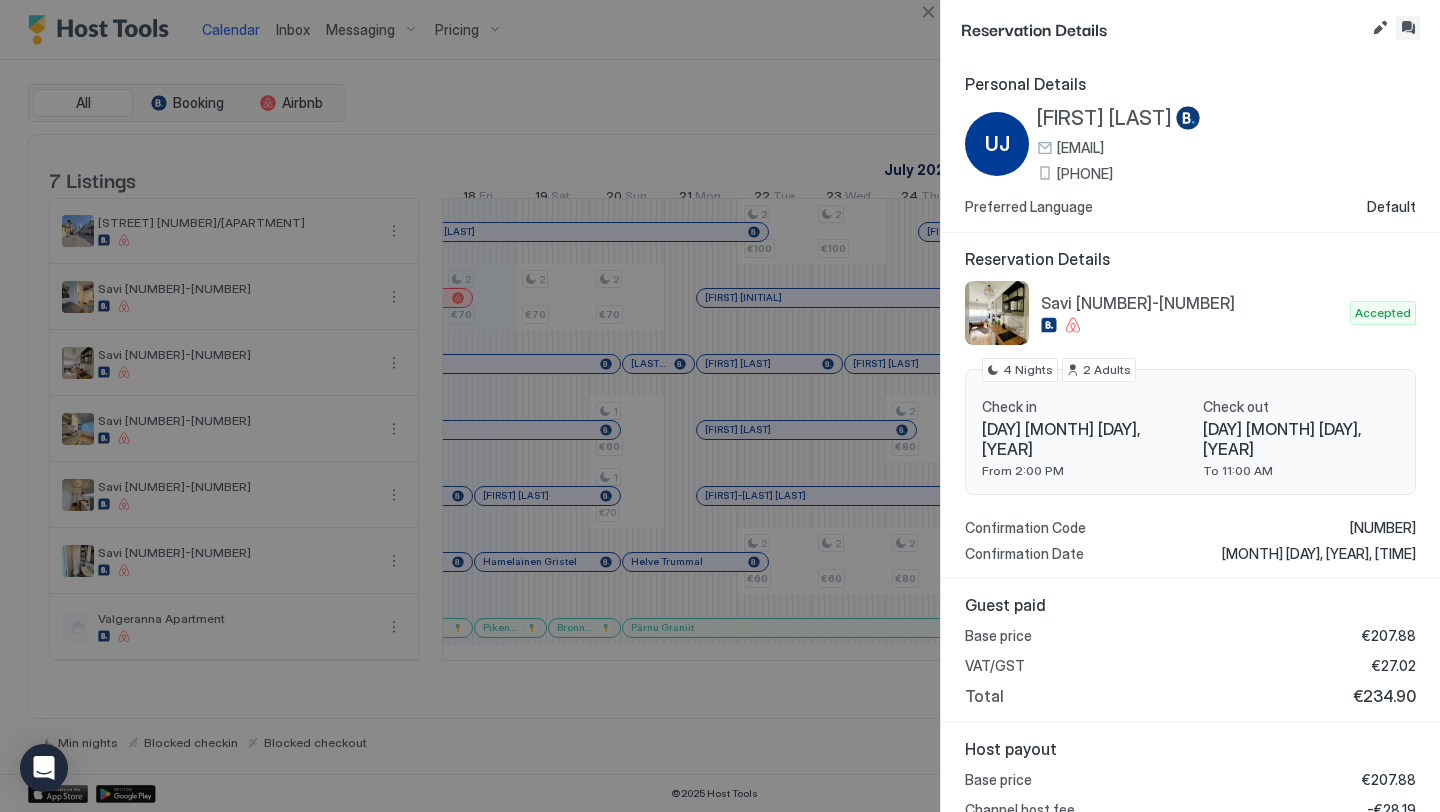 click on "Reservation Details" at bounding box center [1190, 29] 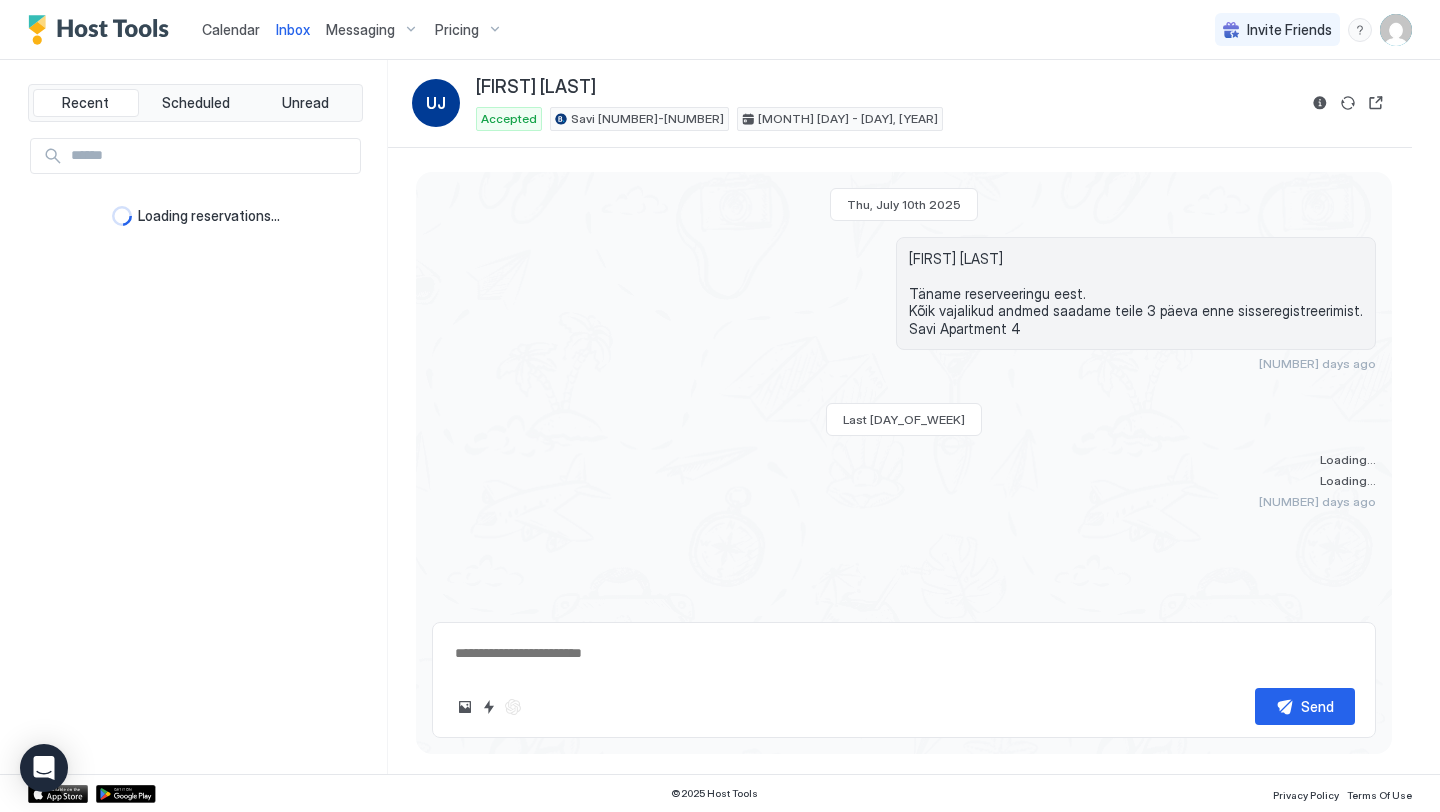 type on "*" 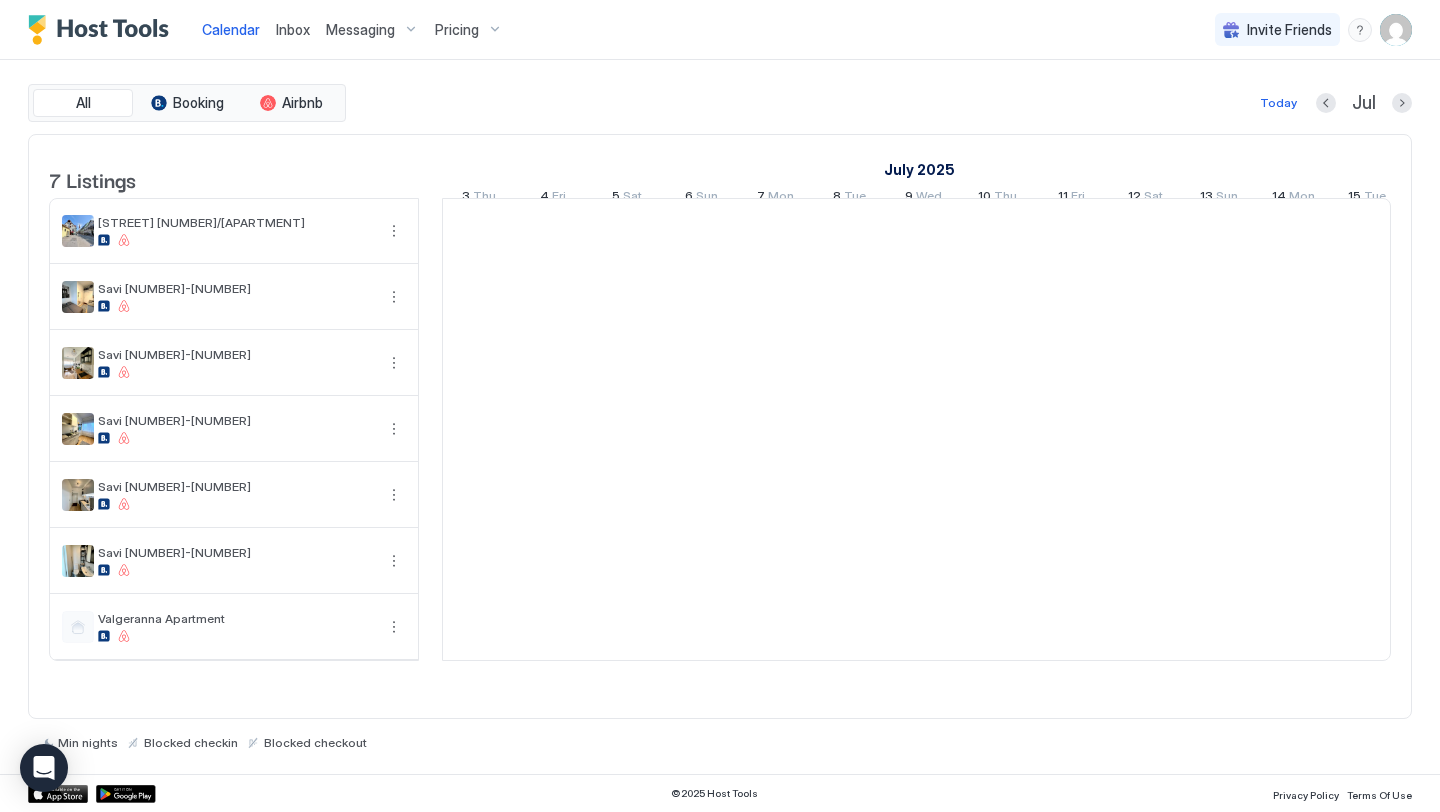 scroll, scrollTop: 0, scrollLeft: 1111, axis: horizontal 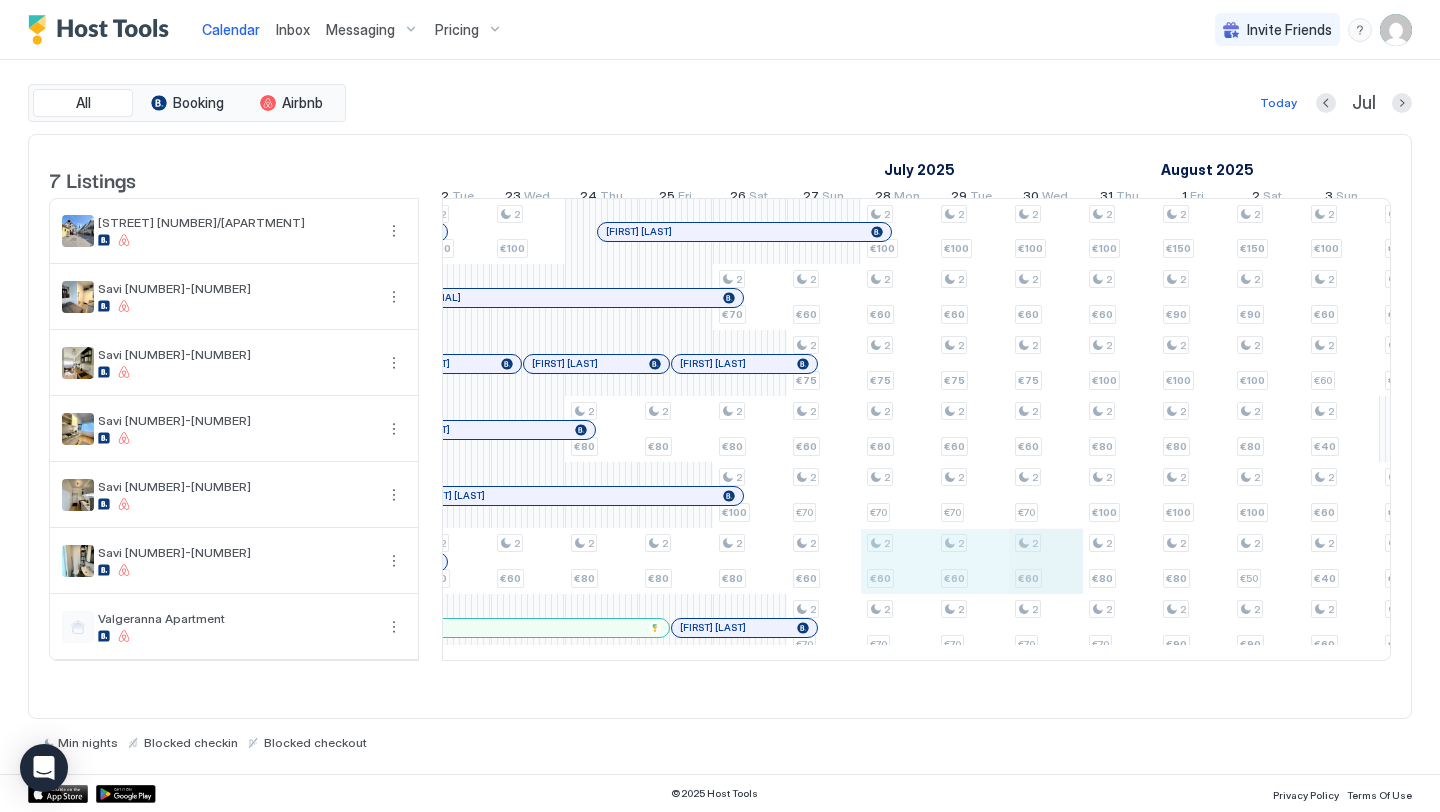 drag, startPoint x: 891, startPoint y: 579, endPoint x: 1025, endPoint y: 577, distance: 134.01492 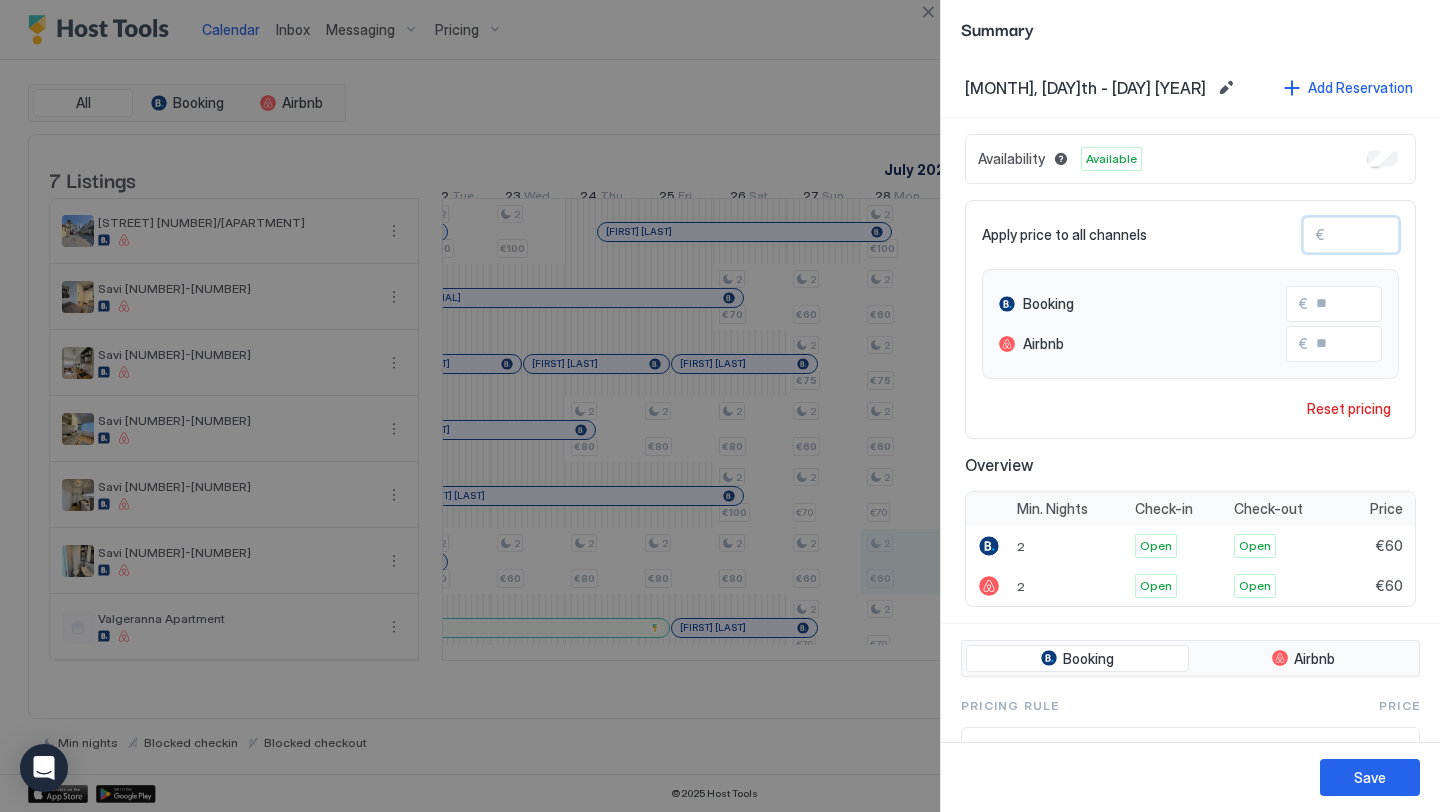 click on "**" at bounding box center (1405, 235) 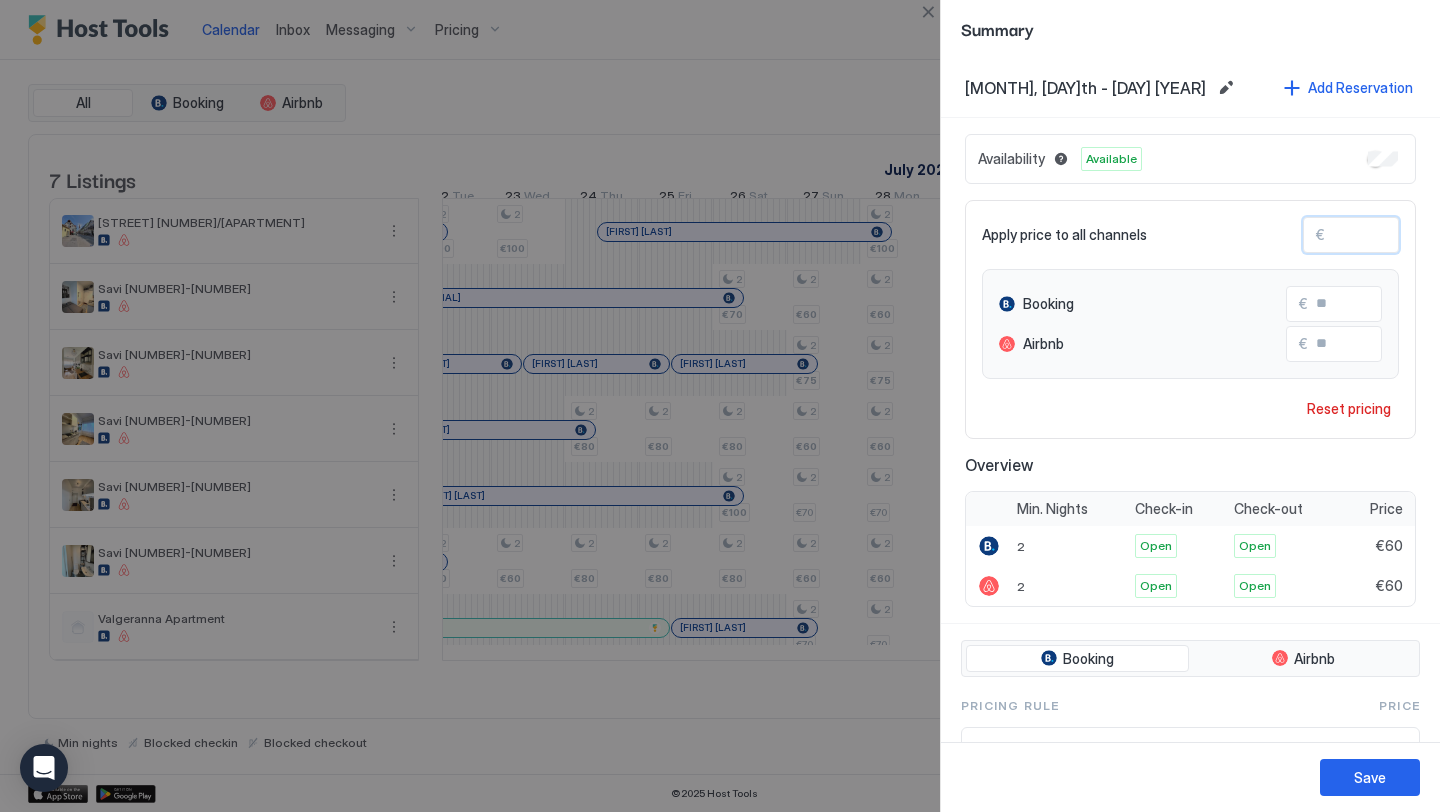 type on "*" 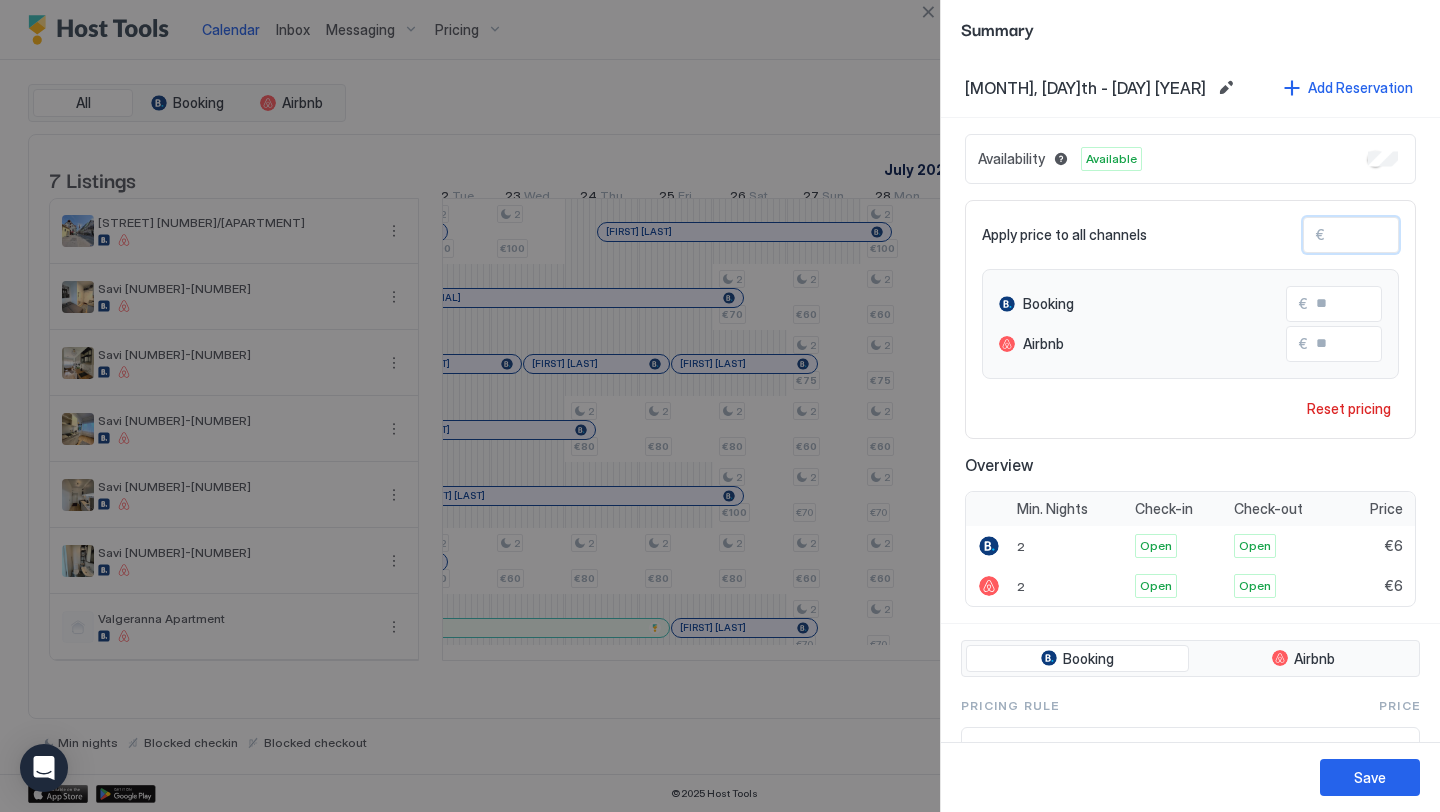 type on "**" 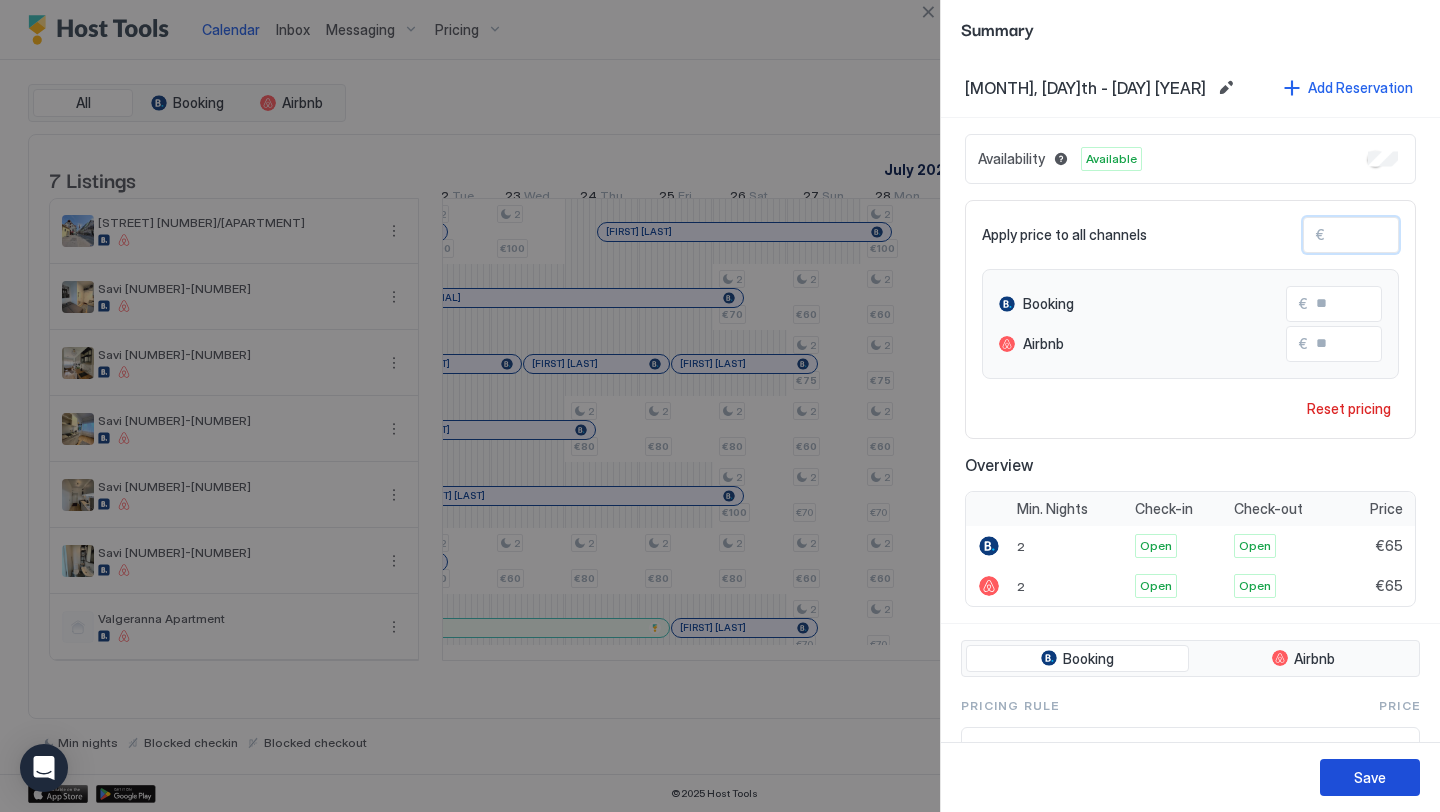type on "**" 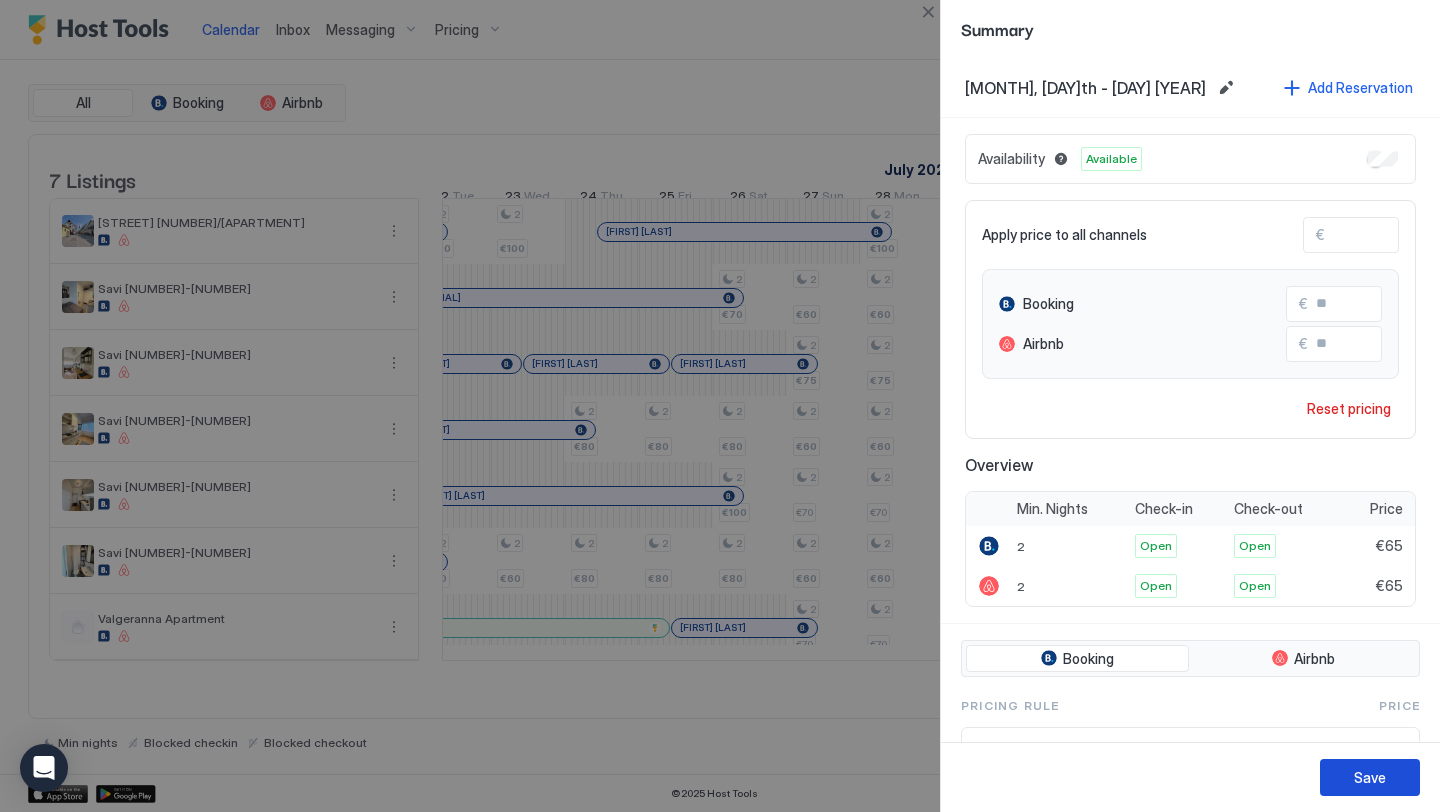 click on "Save" at bounding box center (1370, 777) 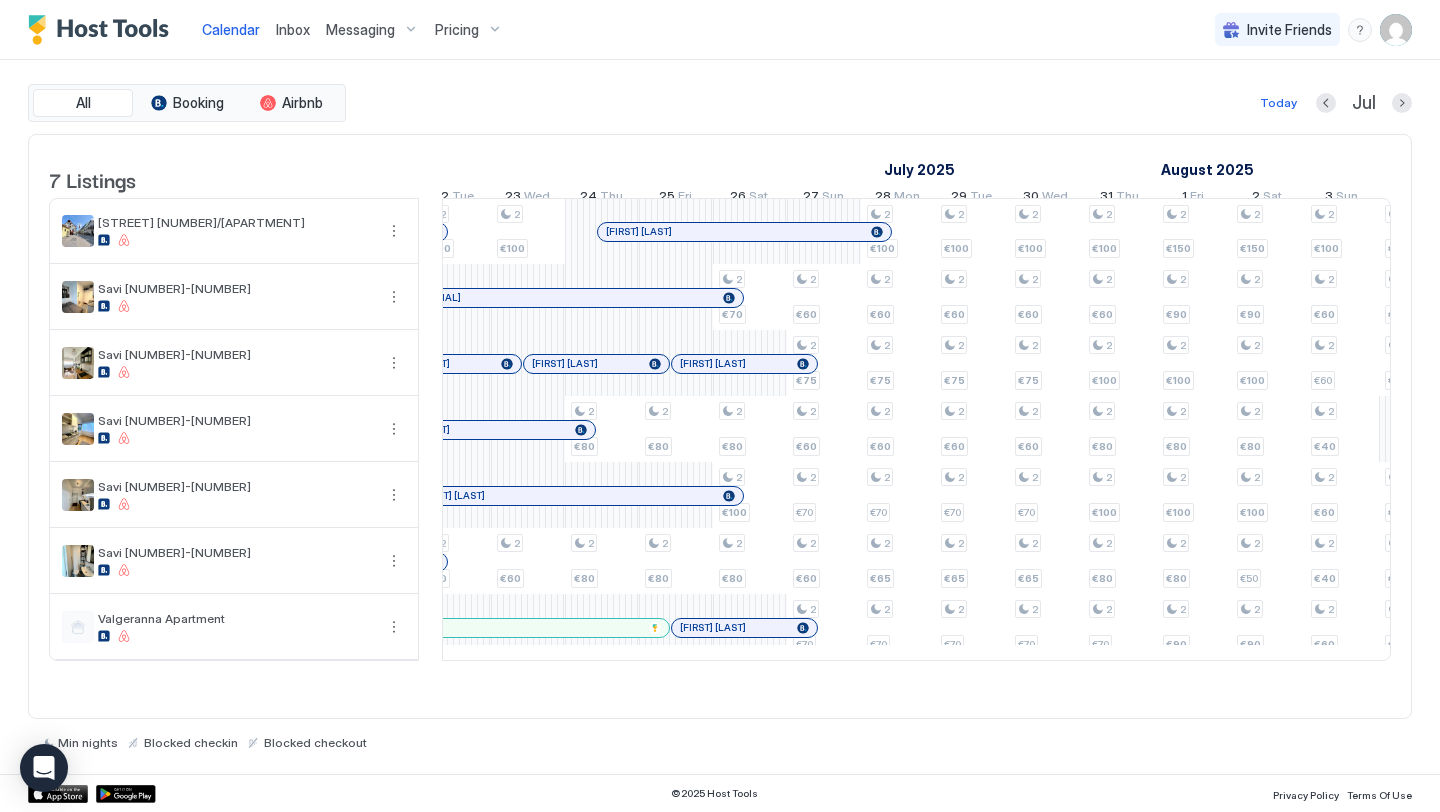 scroll, scrollTop: 0, scrollLeft: 1431, axis: horizontal 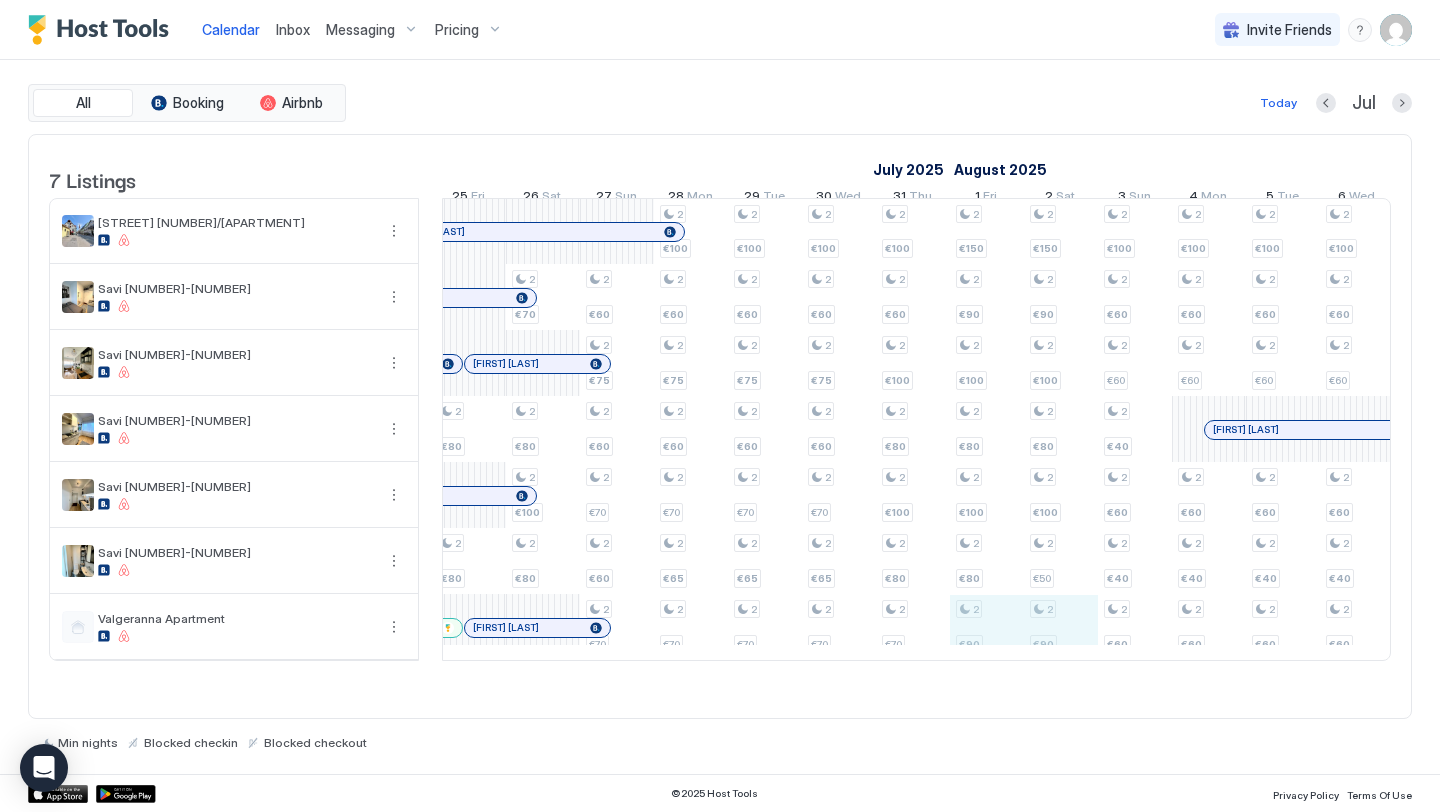 drag, startPoint x: 987, startPoint y: 658, endPoint x: 1050, endPoint y: 648, distance: 63.788715 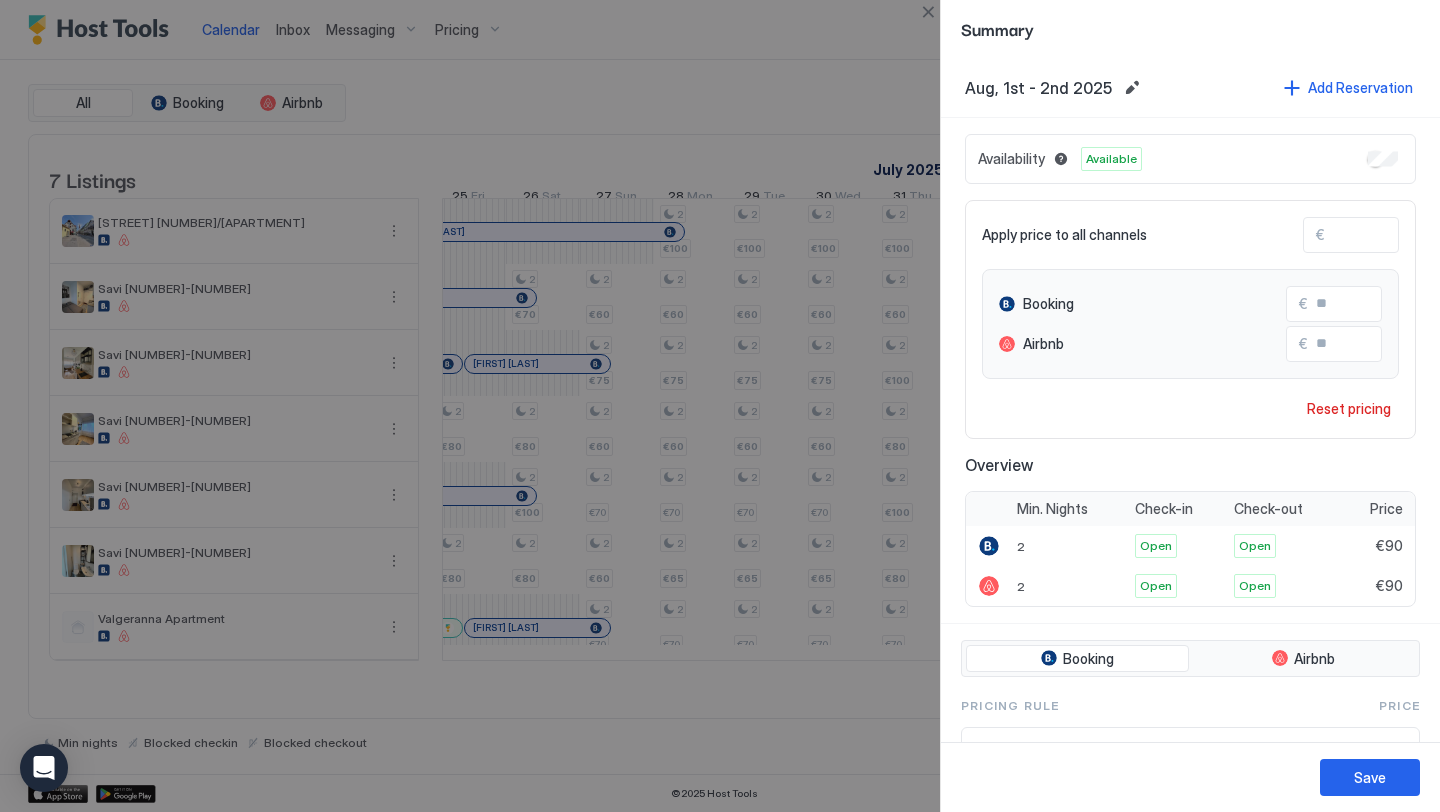 click on "**" at bounding box center (1405, 235) 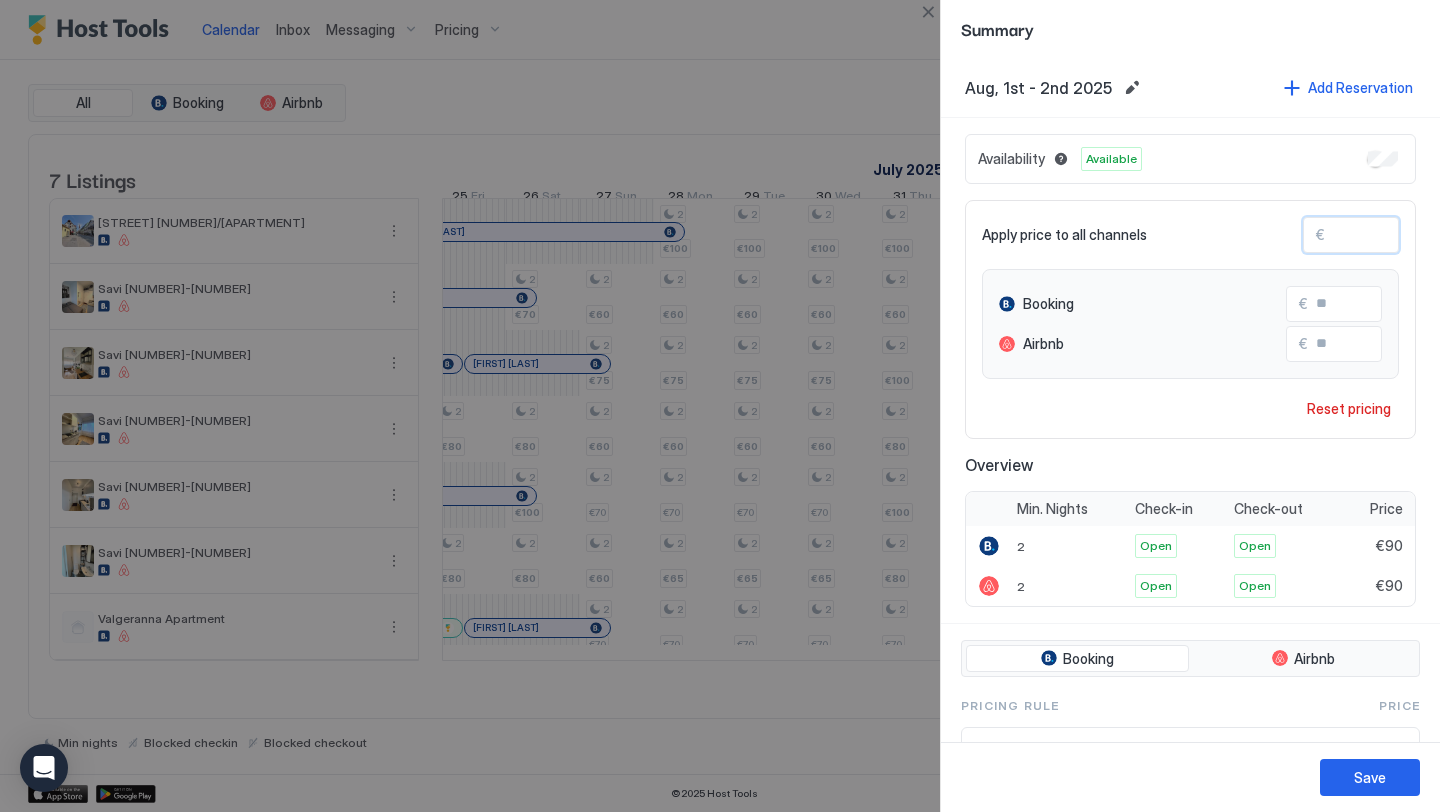 type on "*" 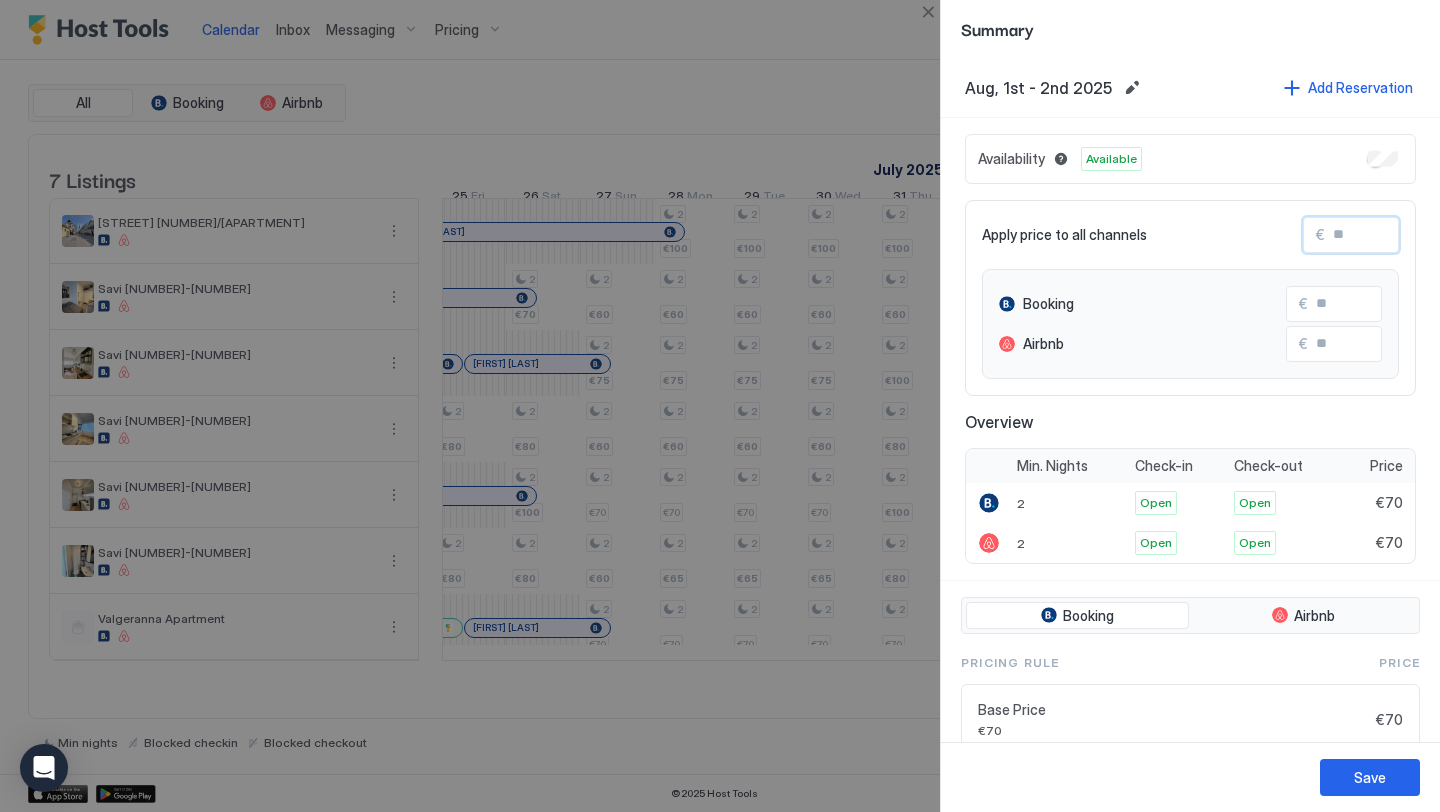 type on "*" 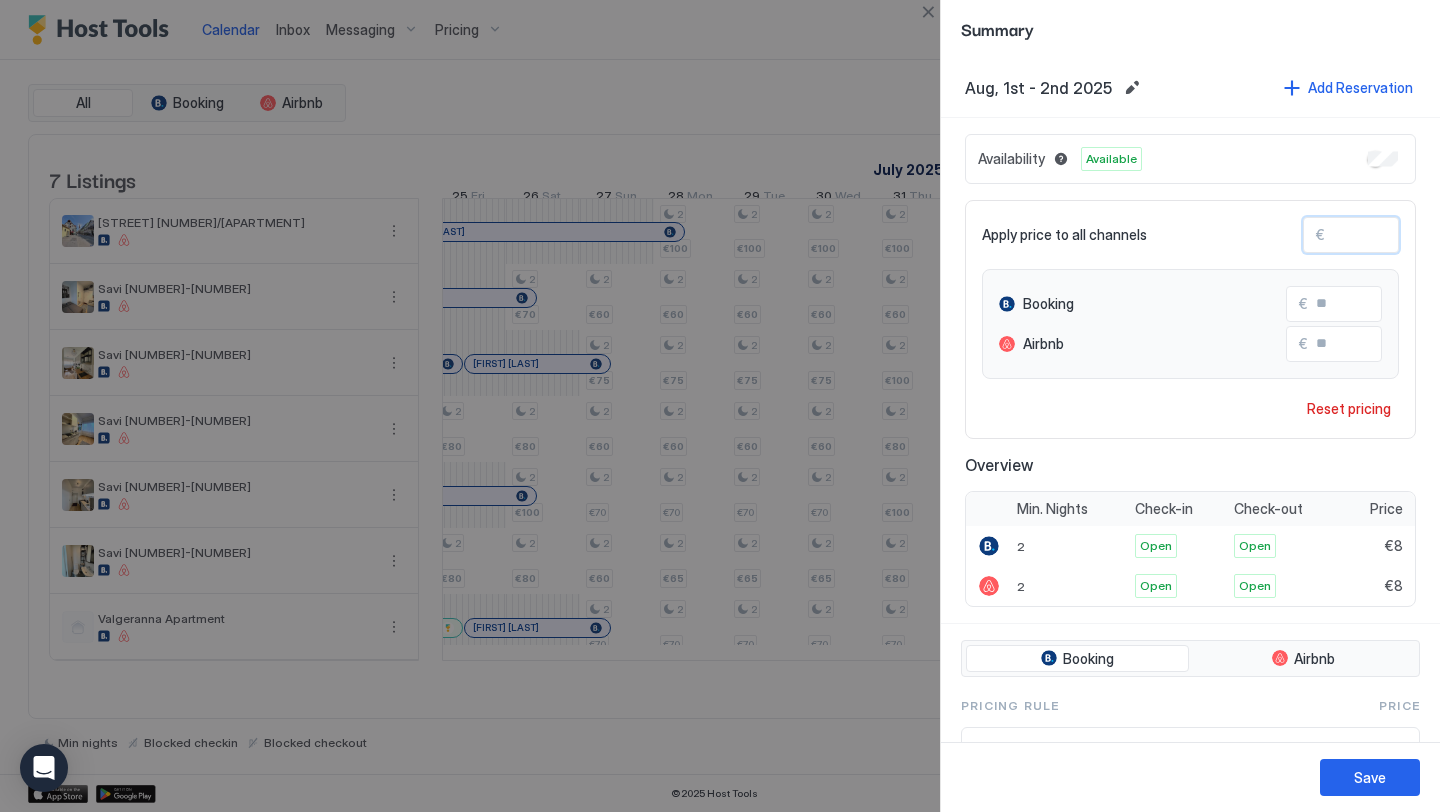 type on "**" 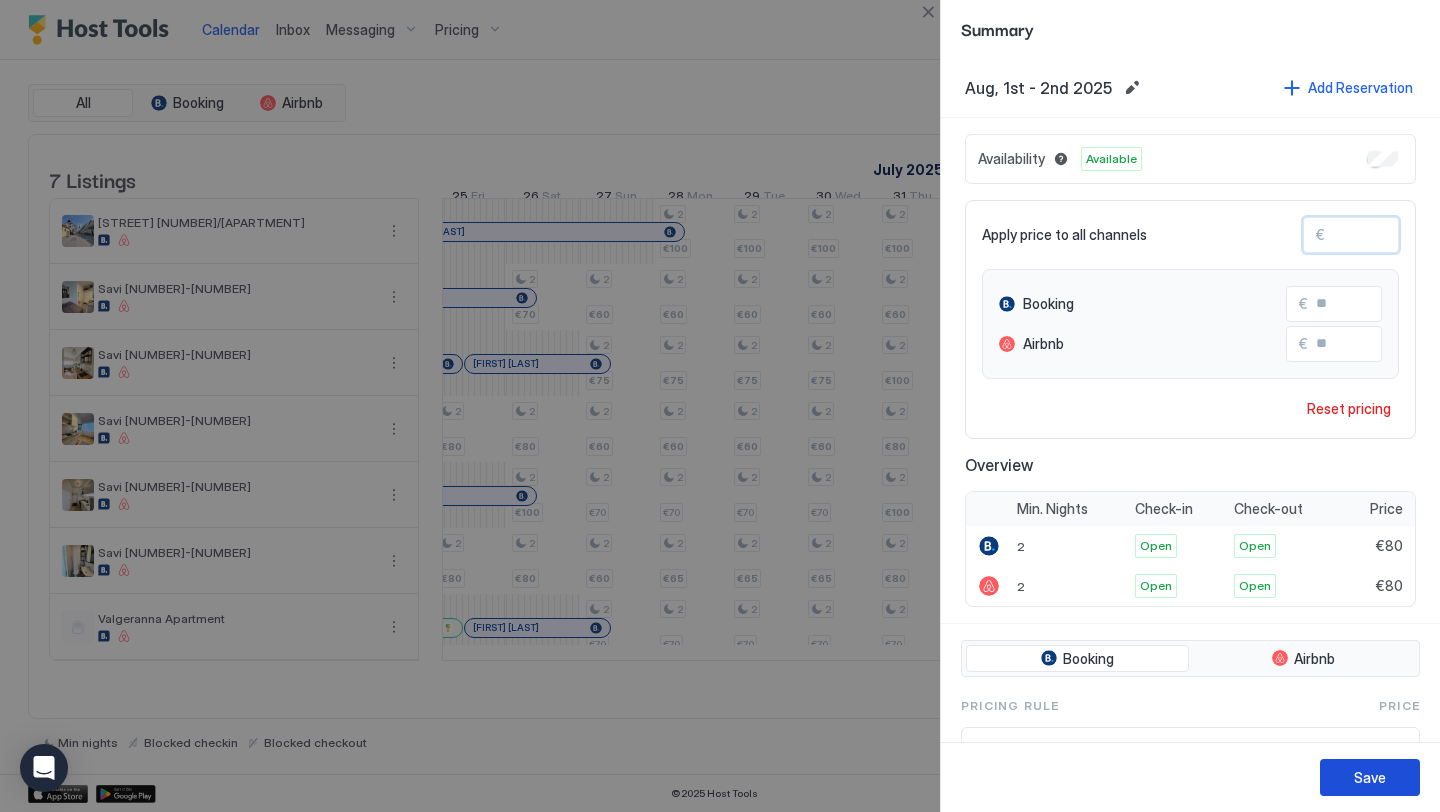 type on "**" 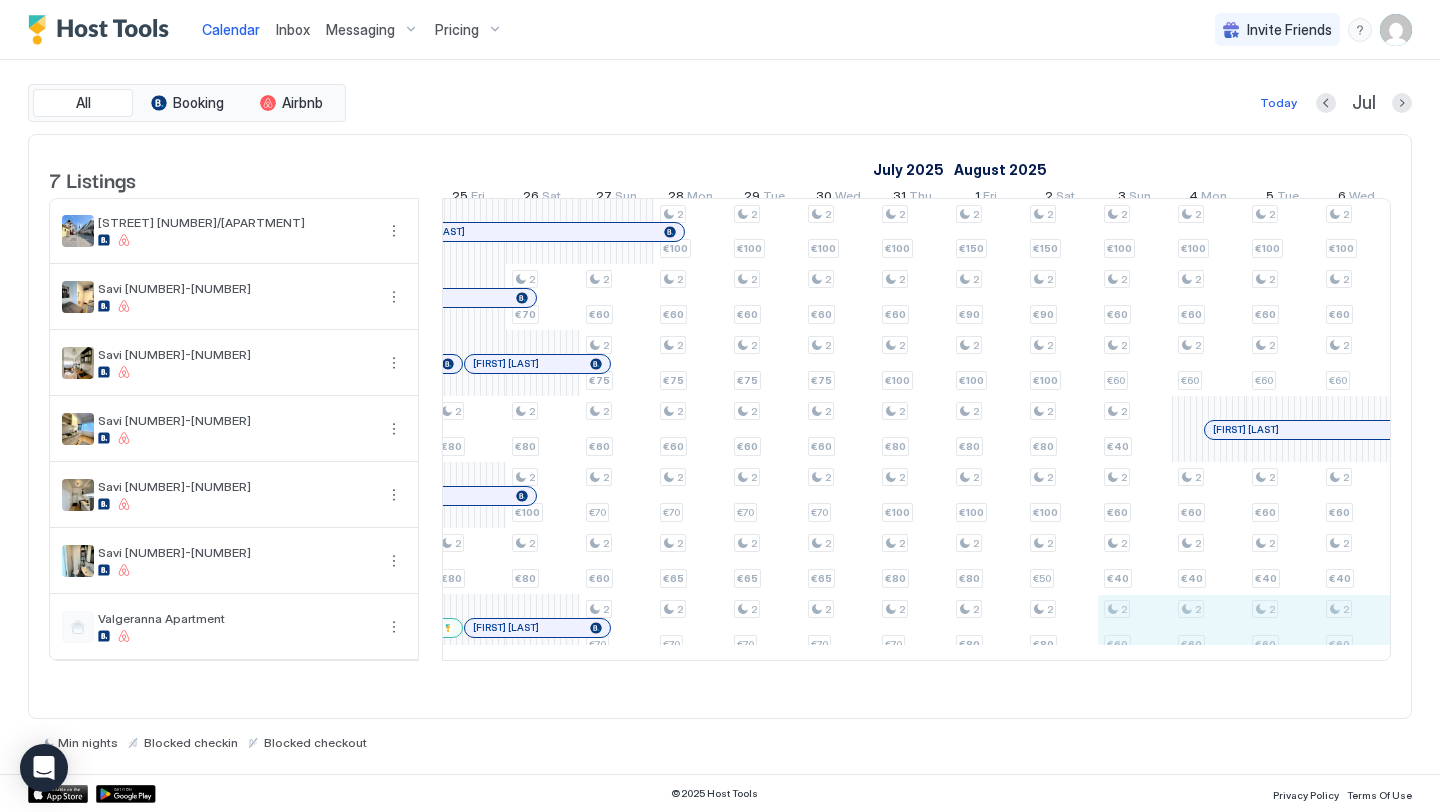 scroll, scrollTop: 0, scrollLeft: 1668, axis: horizontal 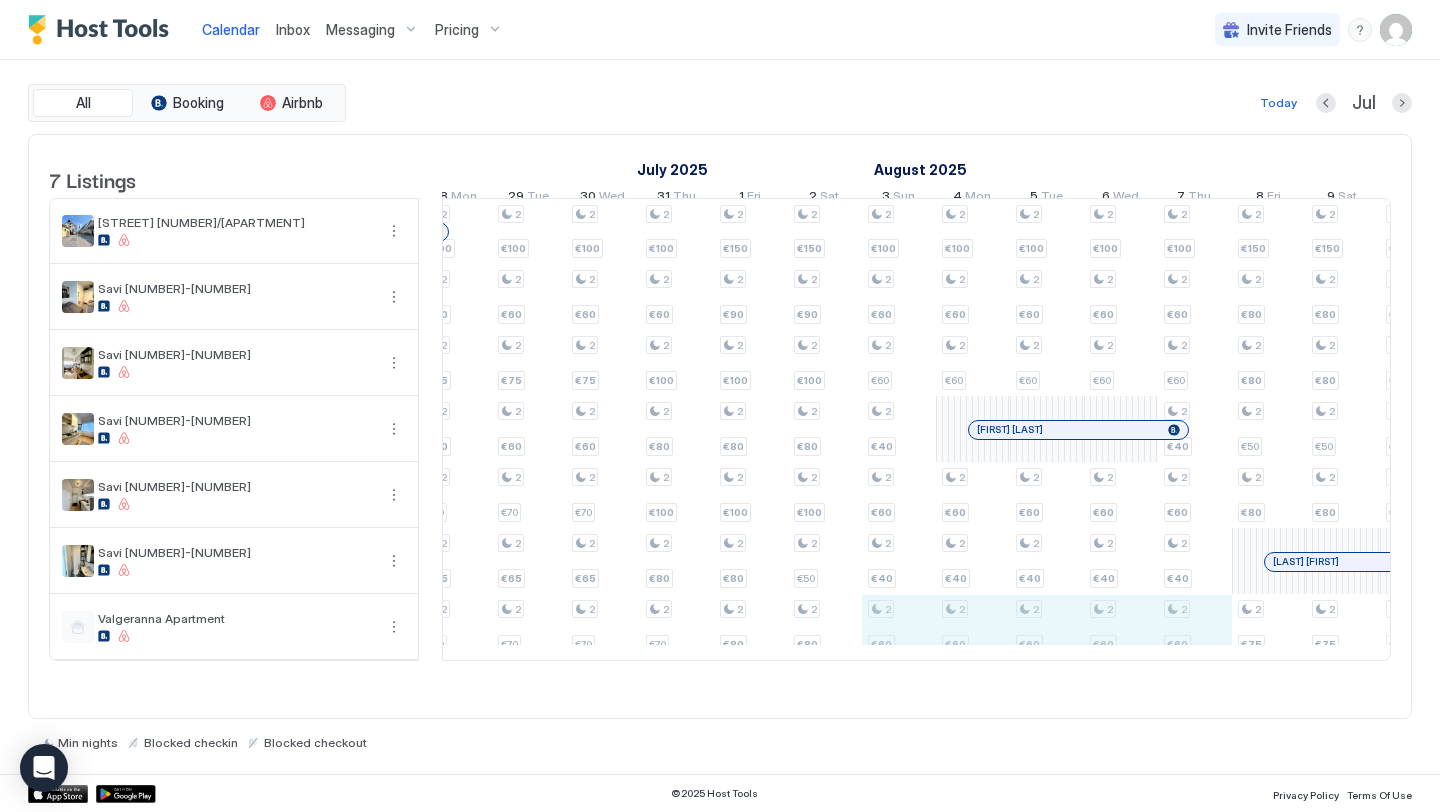 drag, startPoint x: 1121, startPoint y: 653, endPoint x: 1227, endPoint y: 667, distance: 106.92053 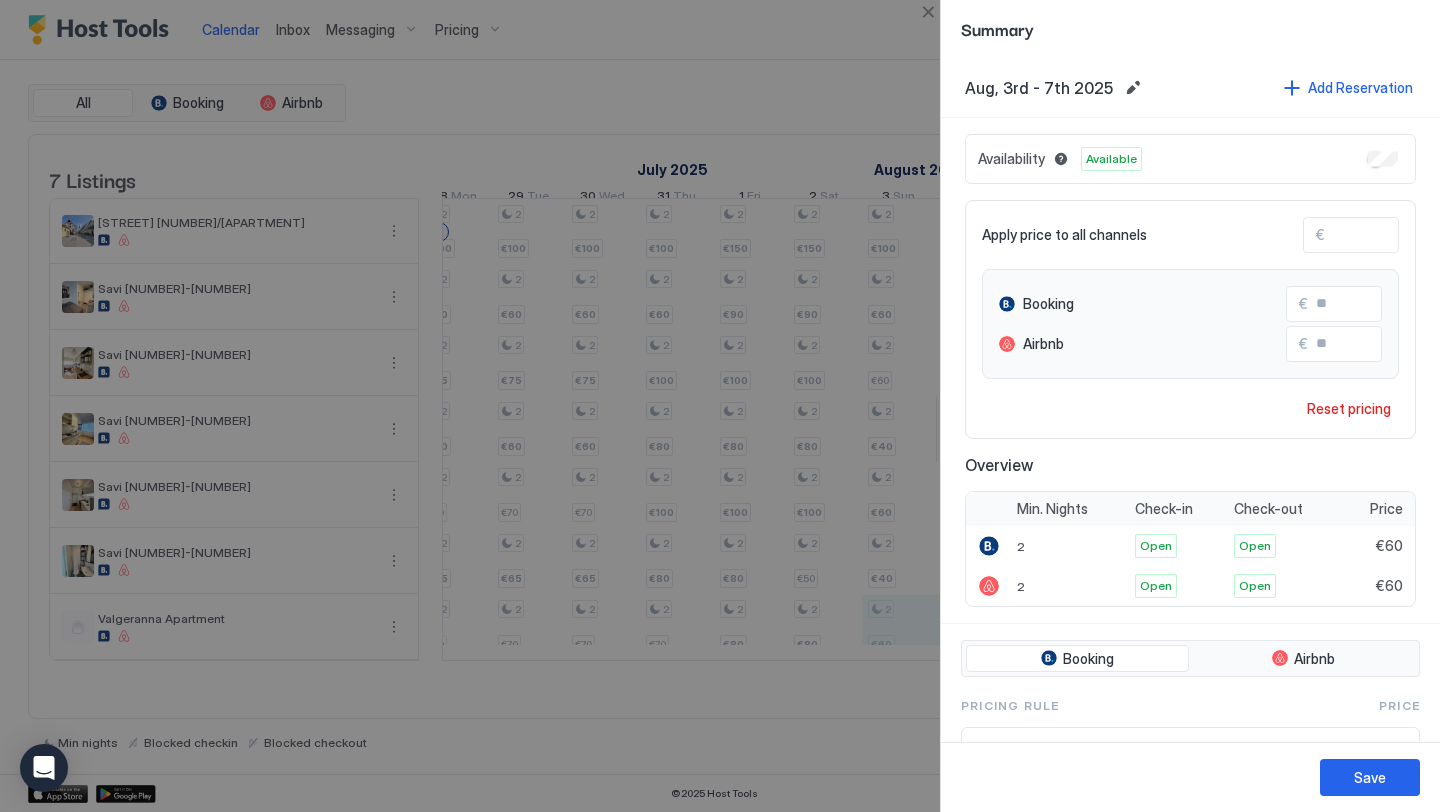 click at bounding box center [928, 12] 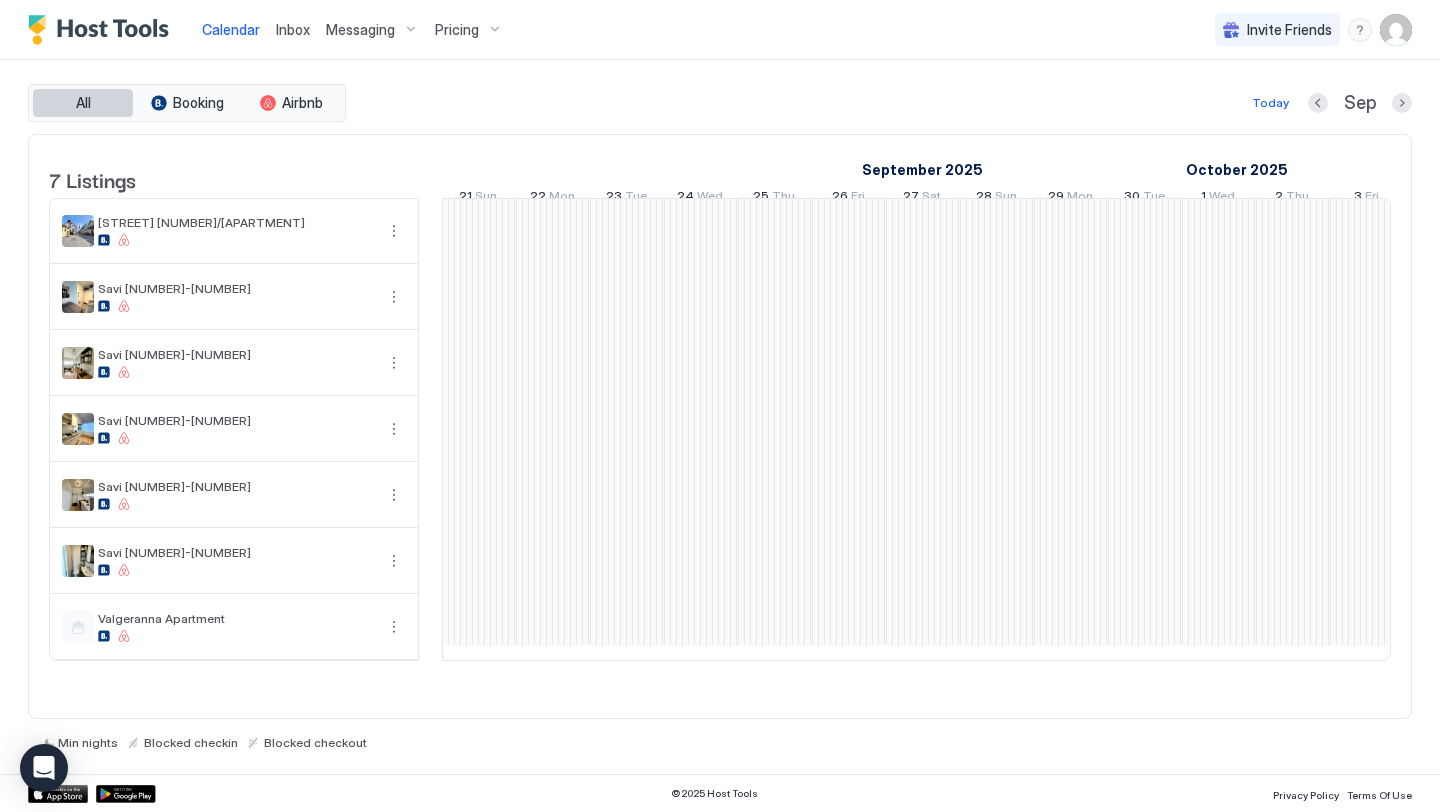 click on "All" at bounding box center (83, 103) 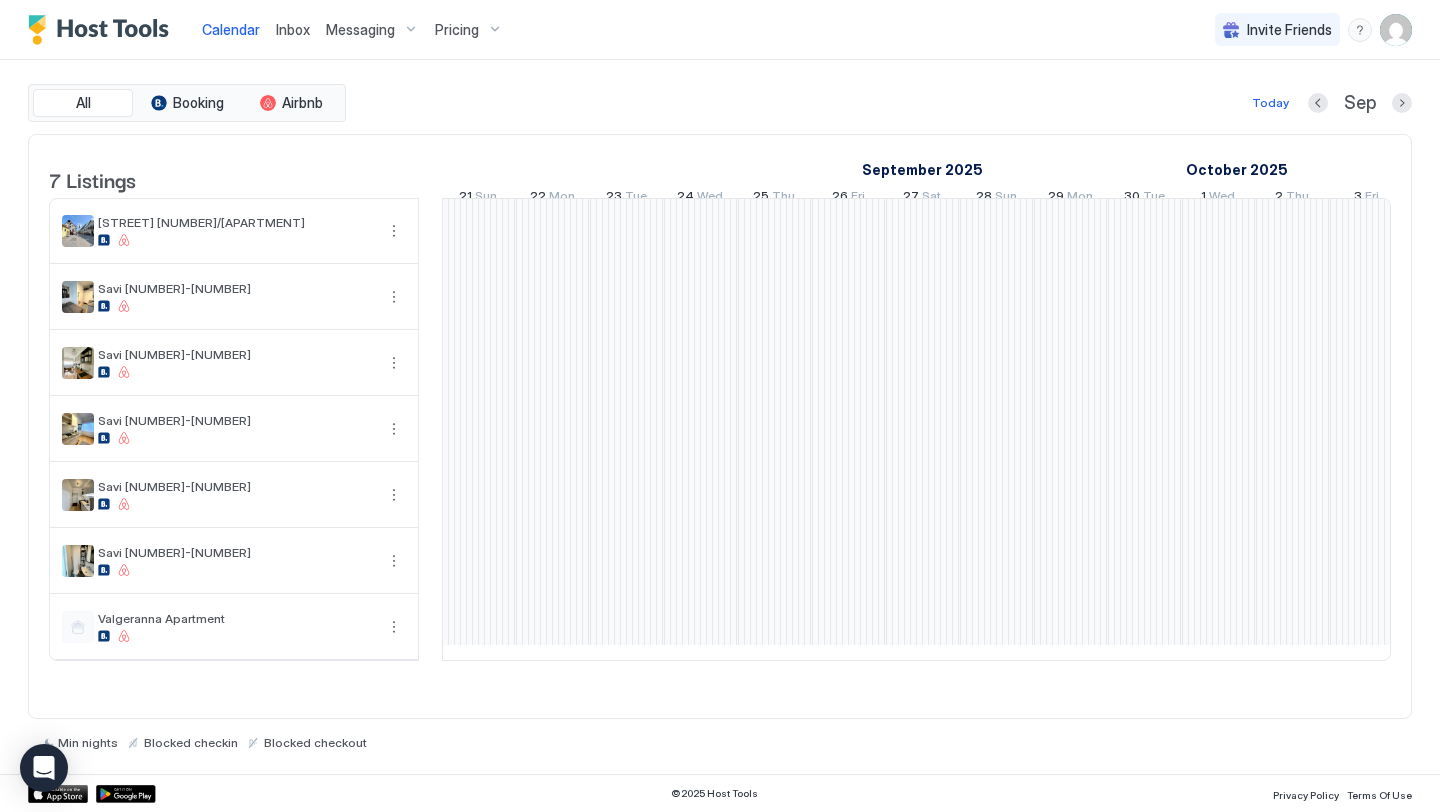 click on "Calendar" at bounding box center [231, 29] 